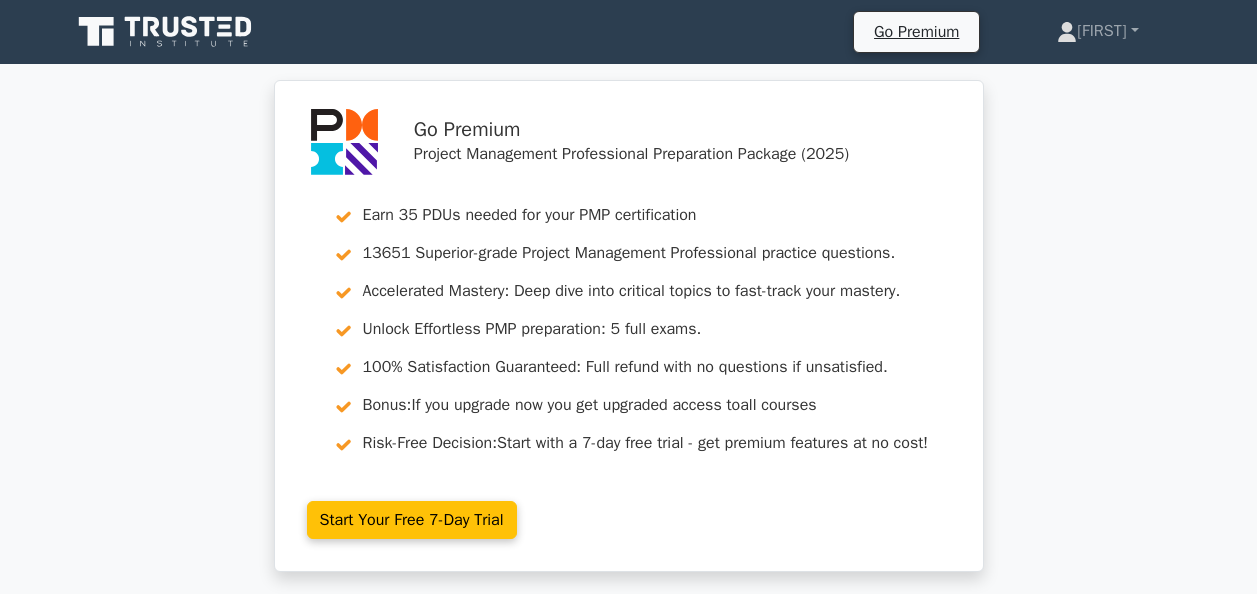 scroll, scrollTop: 6996, scrollLeft: 0, axis: vertical 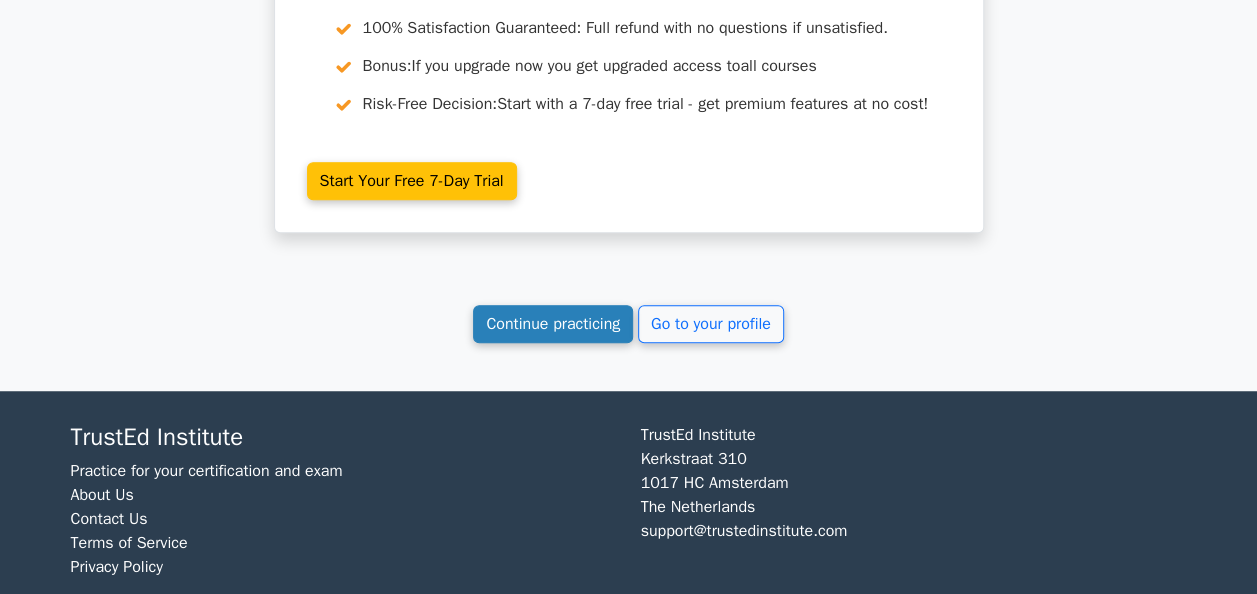 click on "Continue practicing" at bounding box center [553, 324] 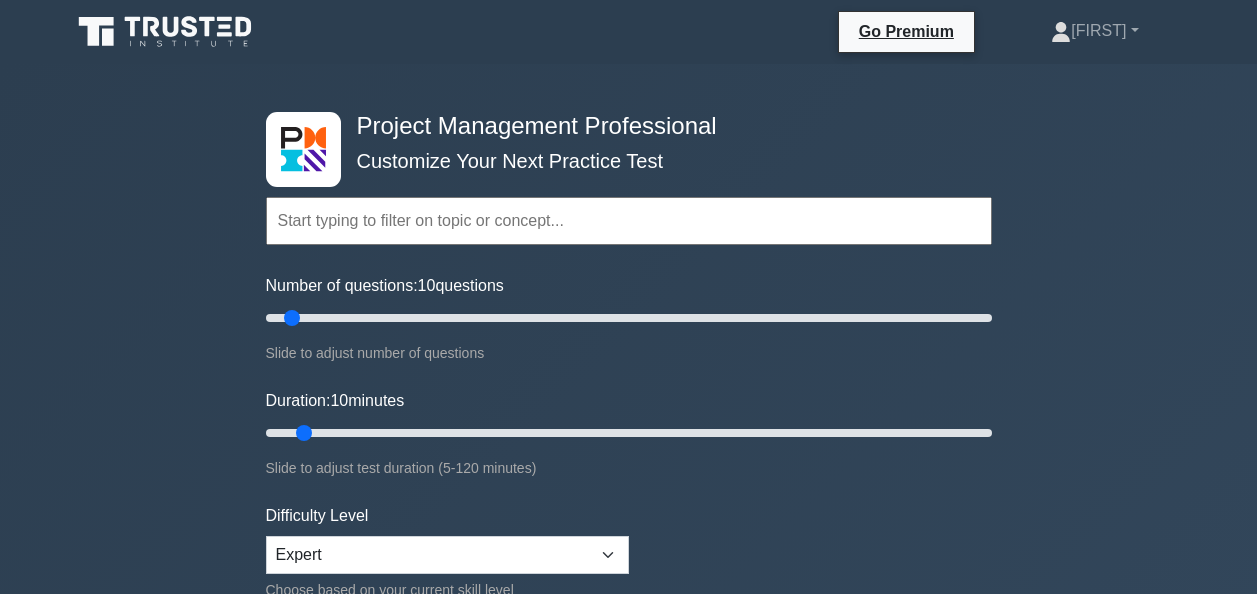 scroll, scrollTop: 0, scrollLeft: 0, axis: both 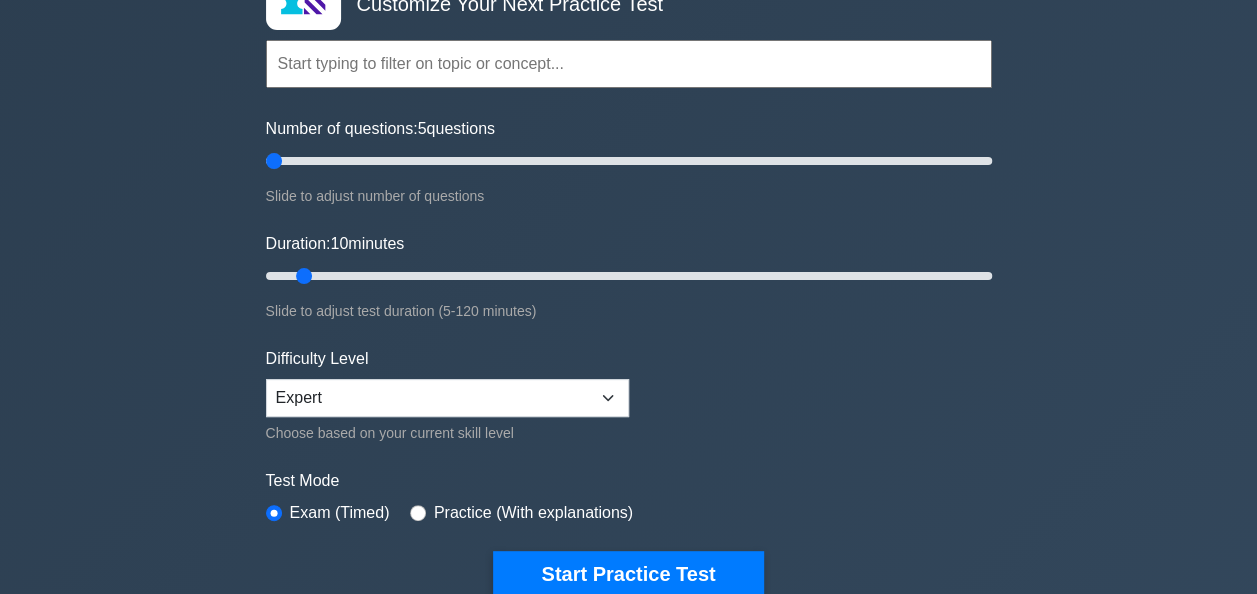 drag, startPoint x: 289, startPoint y: 156, endPoint x: 279, endPoint y: 160, distance: 10.770329 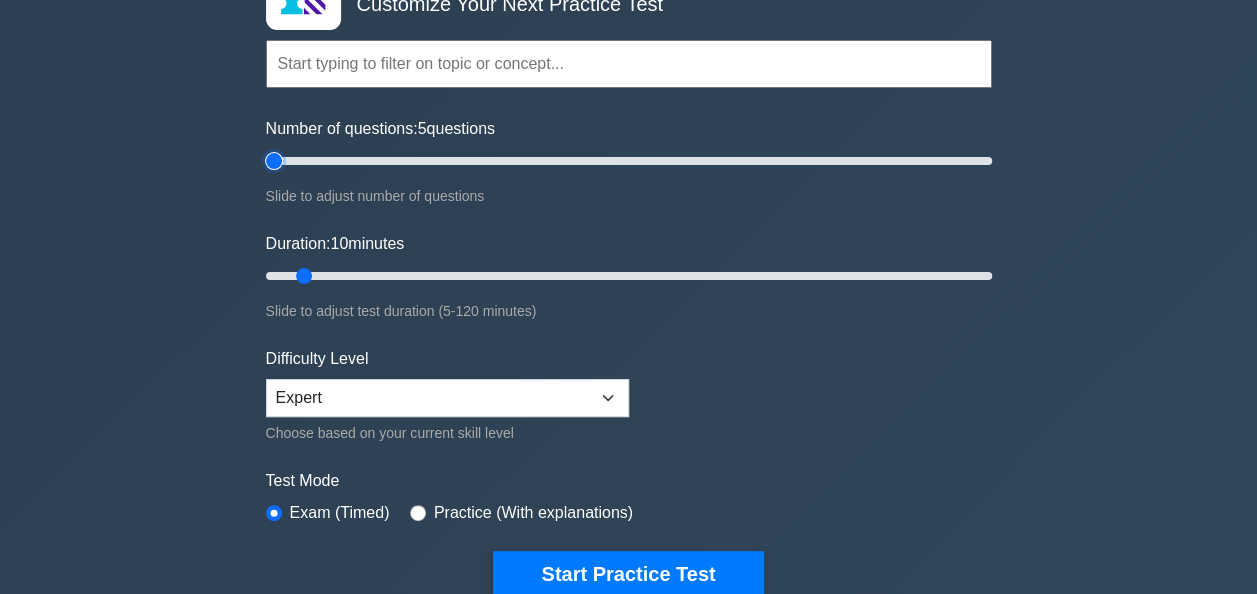 type on "5" 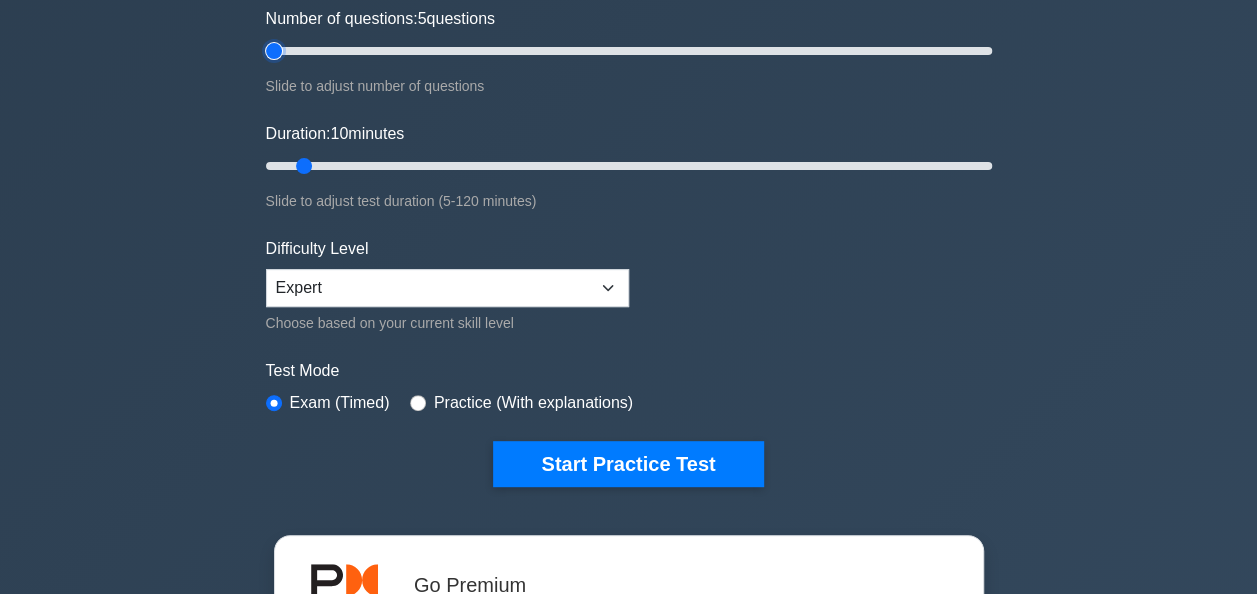 scroll, scrollTop: 284, scrollLeft: 0, axis: vertical 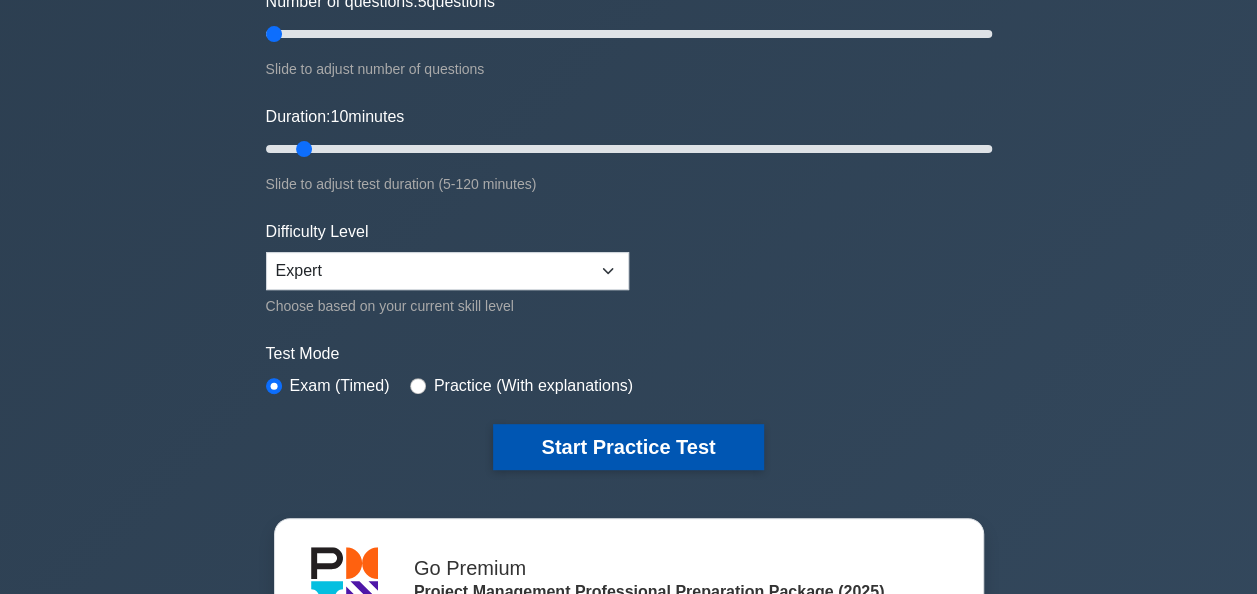 click on "Start Practice Test" at bounding box center [628, 447] 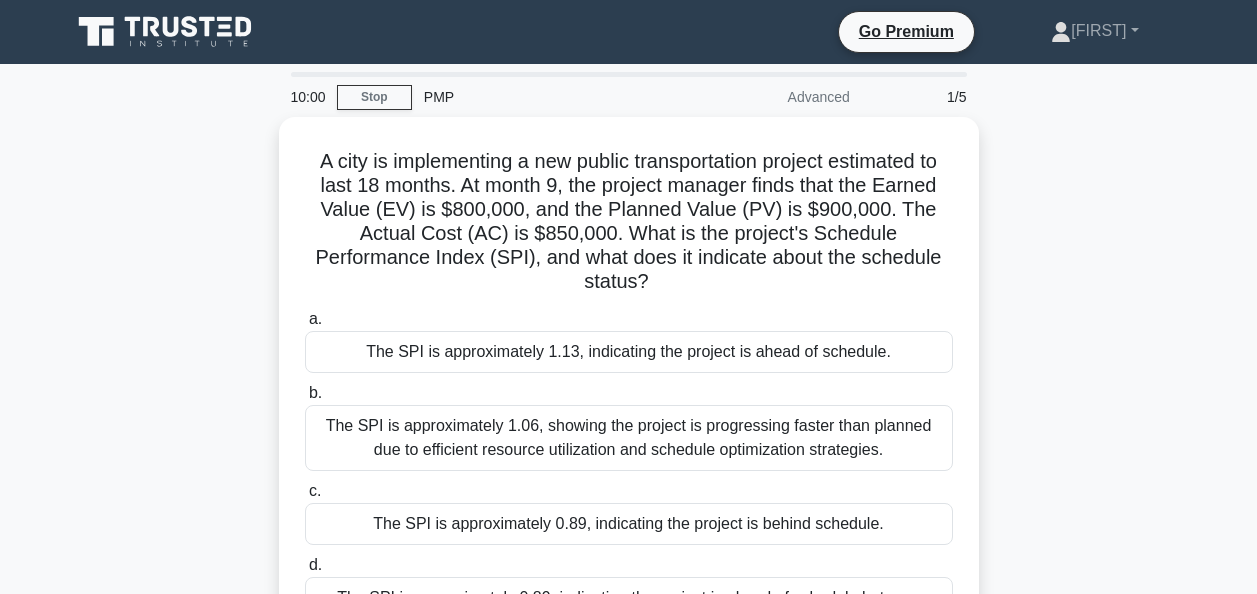scroll, scrollTop: 0, scrollLeft: 0, axis: both 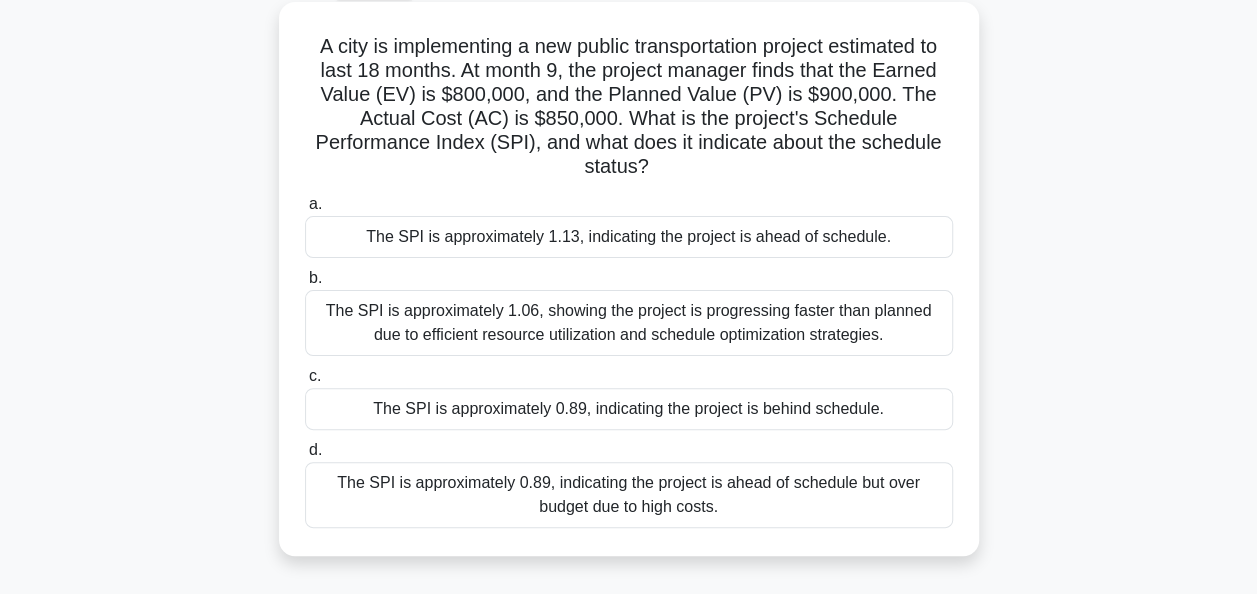 click on "The SPI is approximately 0.89, indicating the project is behind schedule." at bounding box center [629, 409] 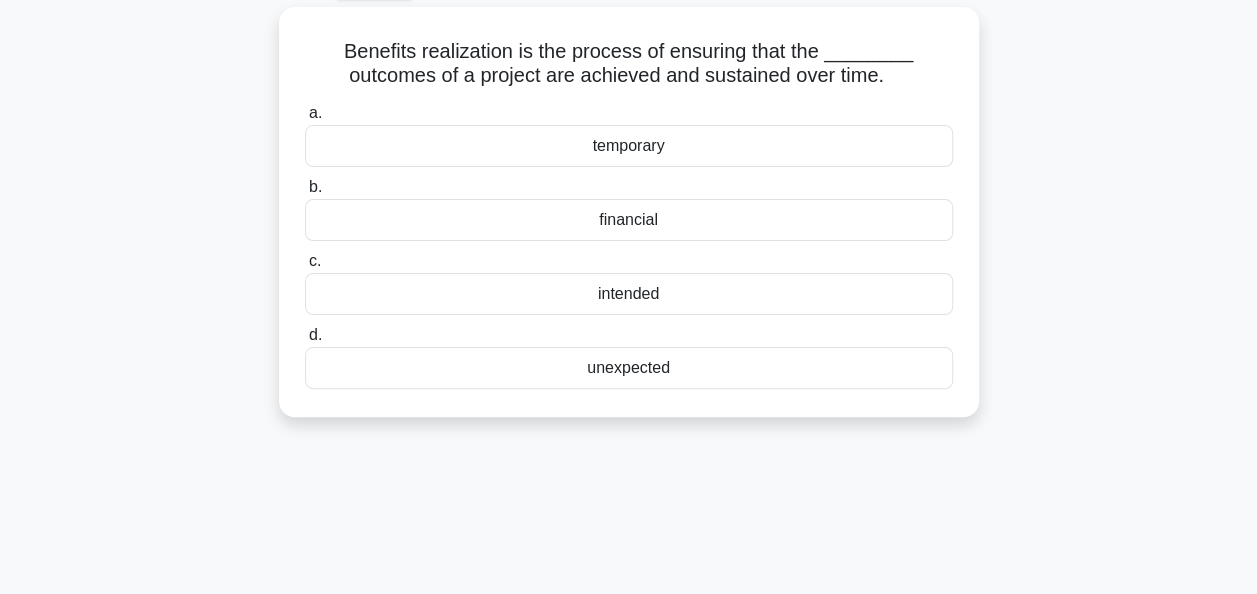 scroll, scrollTop: 0, scrollLeft: 0, axis: both 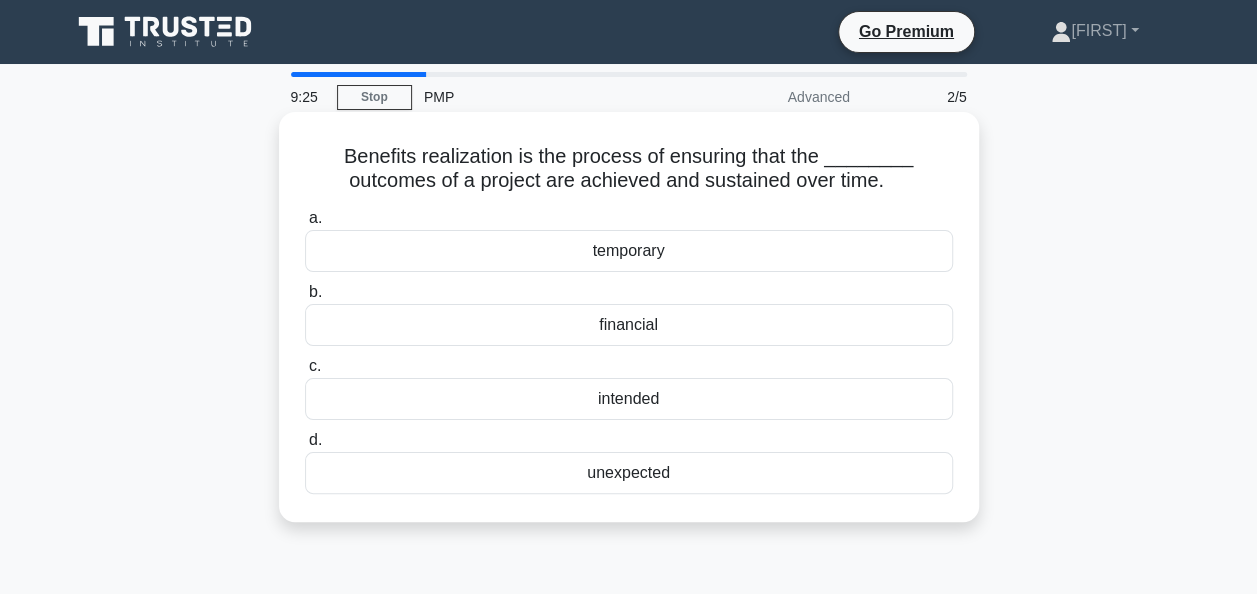 click on "financial" at bounding box center [629, 325] 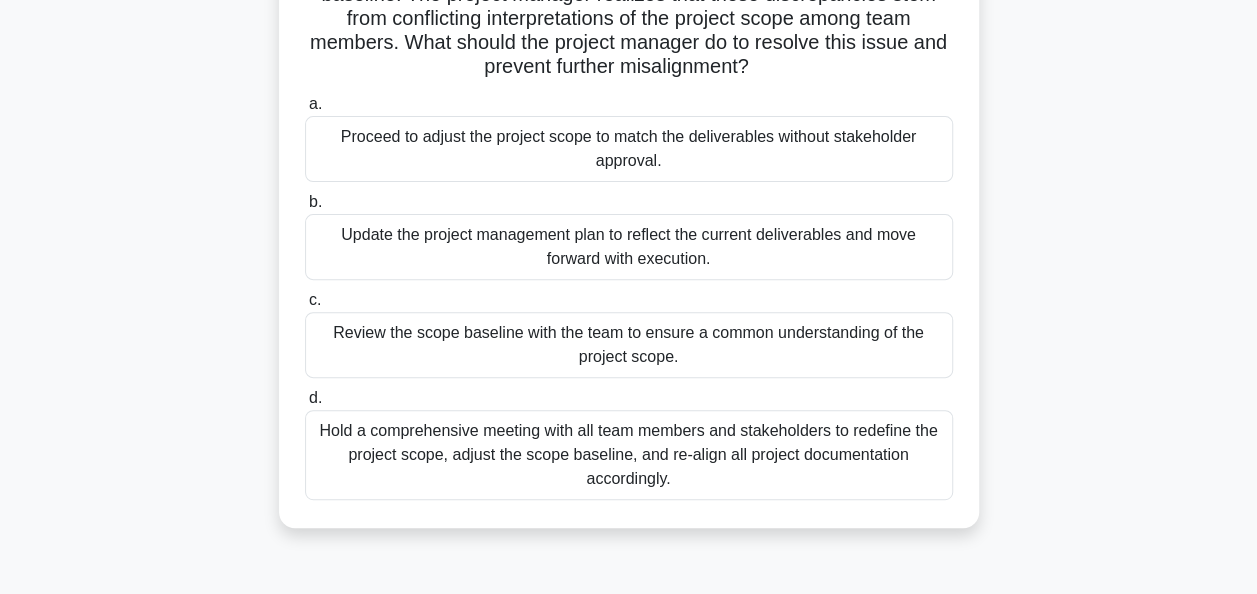 scroll, scrollTop: 211, scrollLeft: 0, axis: vertical 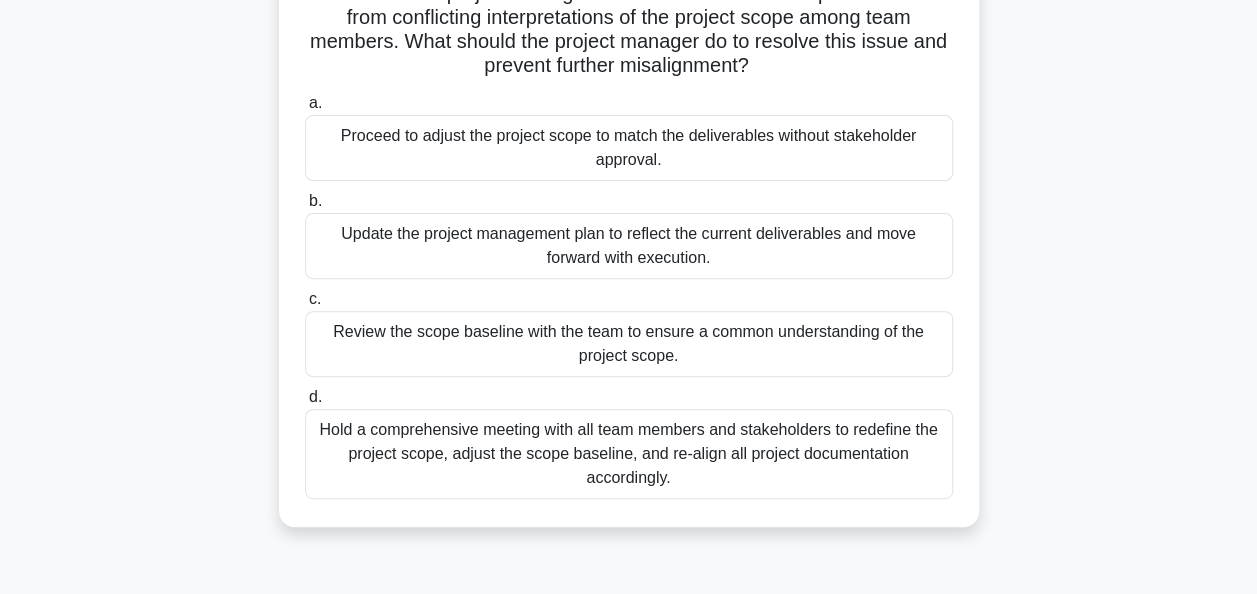 click on "Hold a comprehensive meeting with all team members and stakeholders to redefine the project scope, adjust the scope baseline, and re-align all project documentation accordingly." at bounding box center [629, 454] 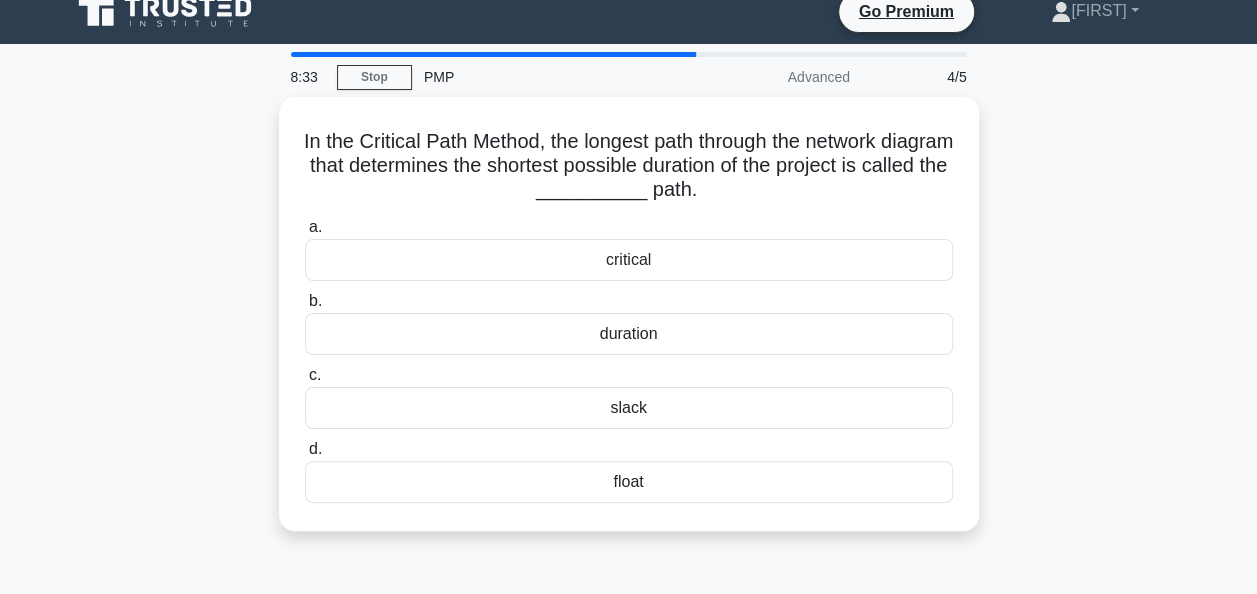 scroll, scrollTop: 0, scrollLeft: 0, axis: both 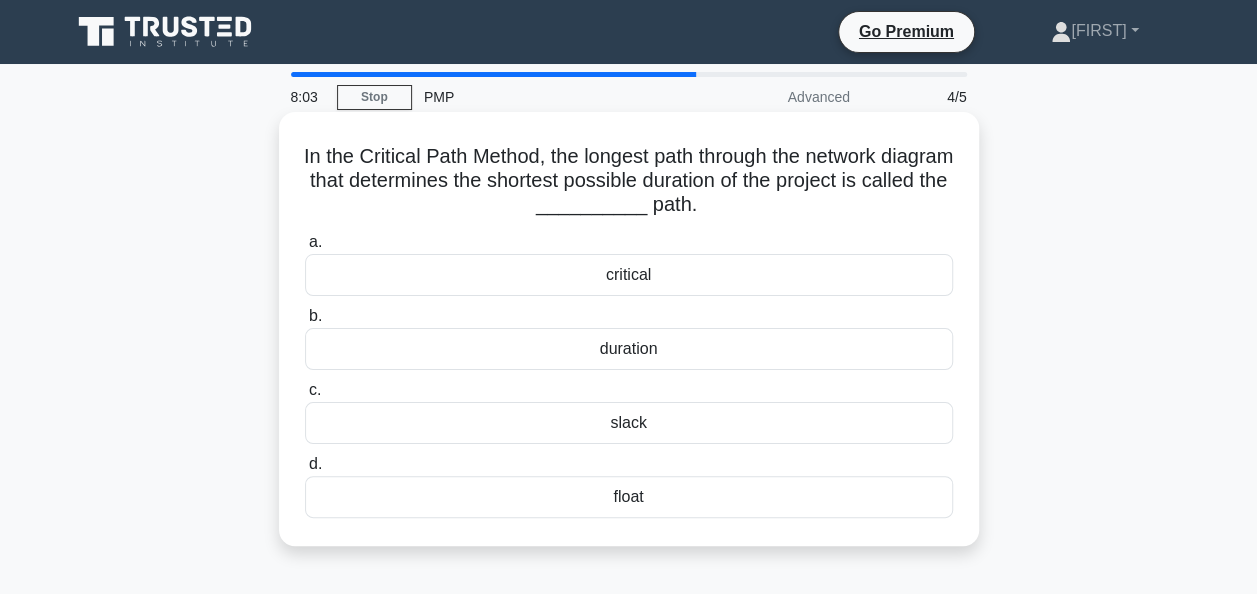 click on "float" at bounding box center (629, 497) 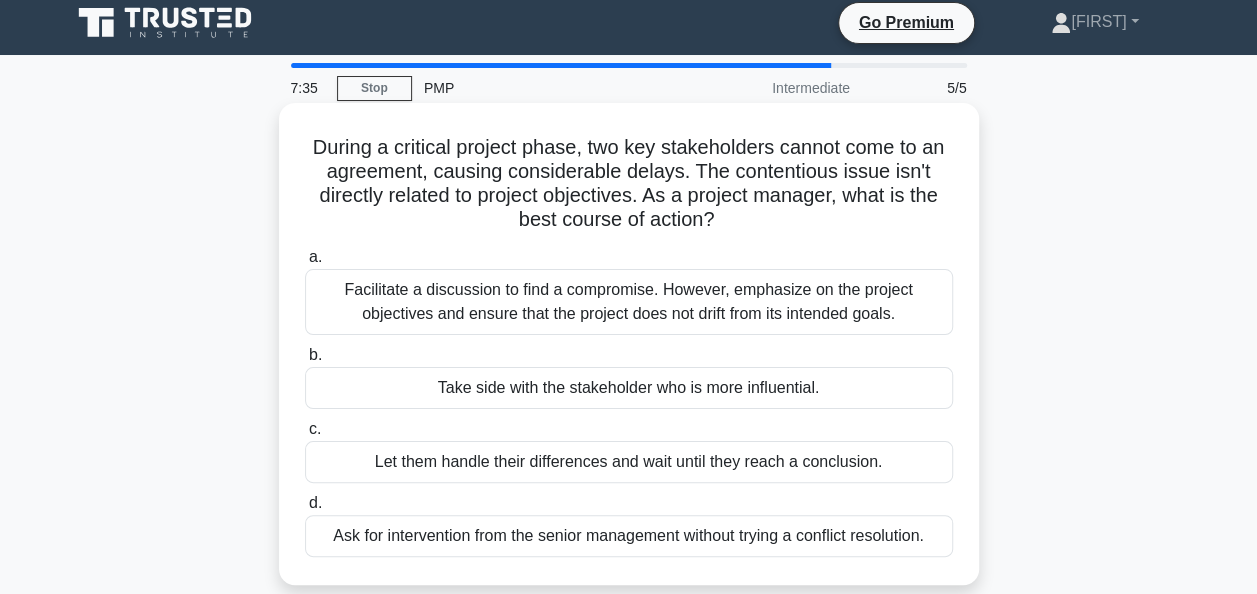 scroll, scrollTop: 7, scrollLeft: 0, axis: vertical 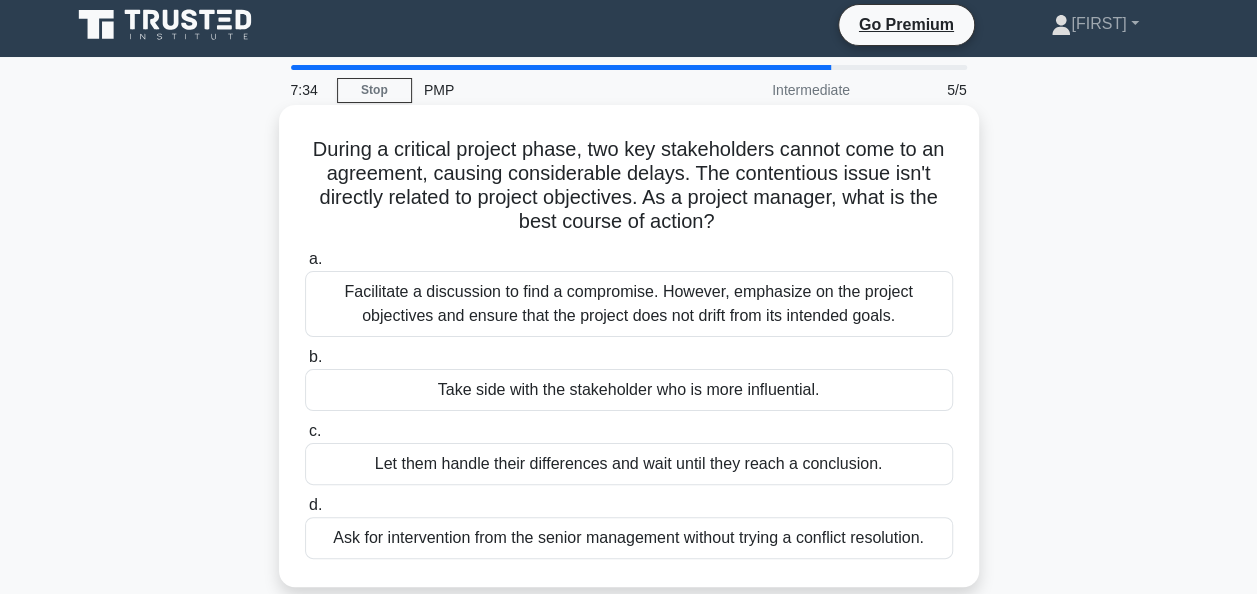 click on "Facilitate a discussion to find a compromise. However, emphasize on the project objectives and ensure that the project does not drift from its intended goals." at bounding box center (629, 304) 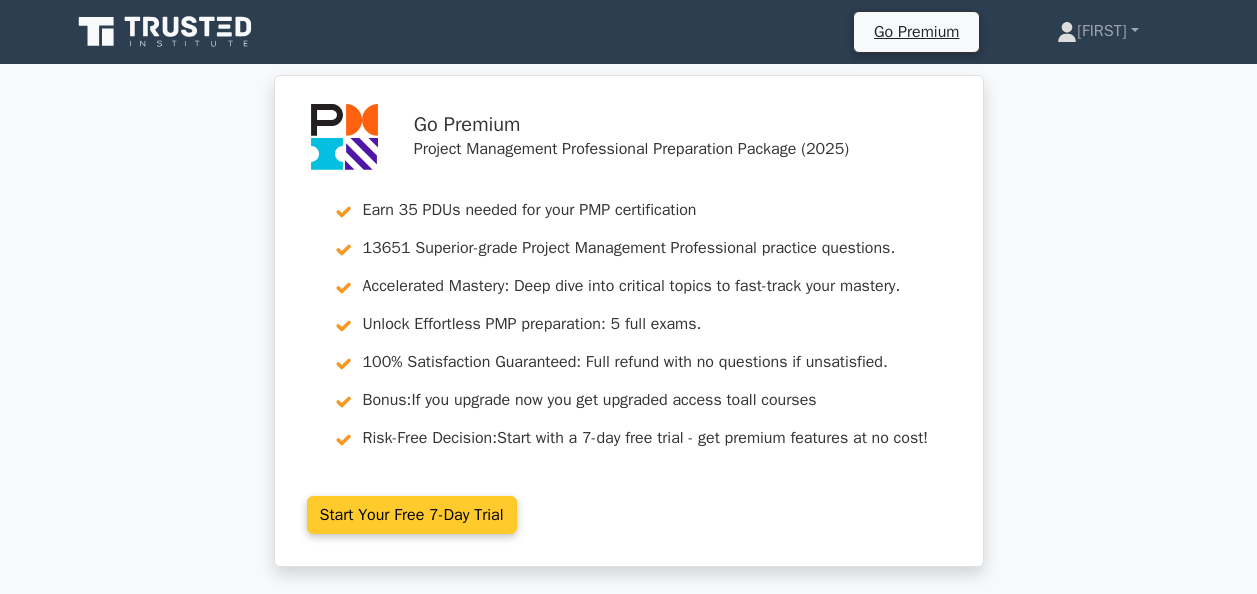 scroll, scrollTop: 0, scrollLeft: 0, axis: both 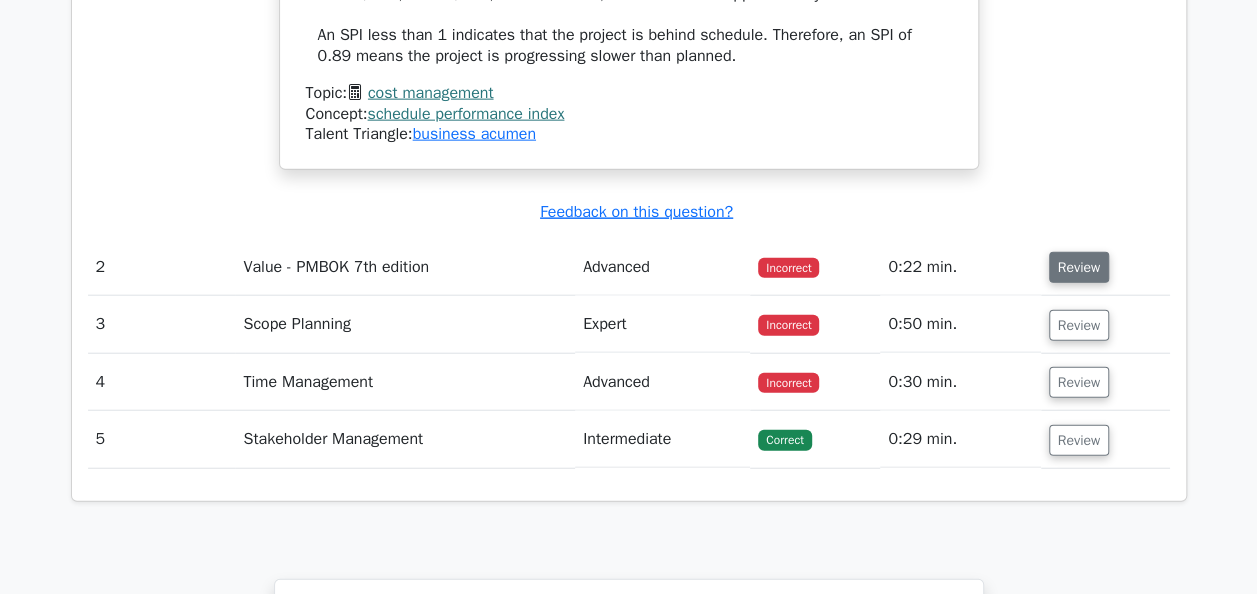 click on "Review" at bounding box center [1079, 267] 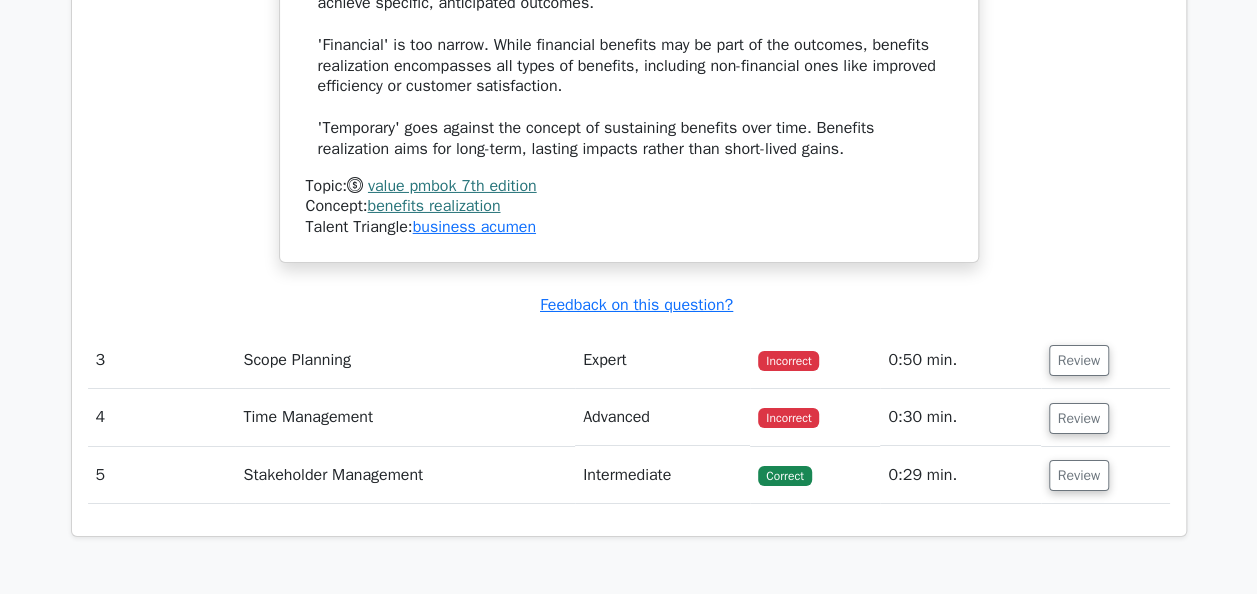scroll, scrollTop: 3368, scrollLeft: 0, axis: vertical 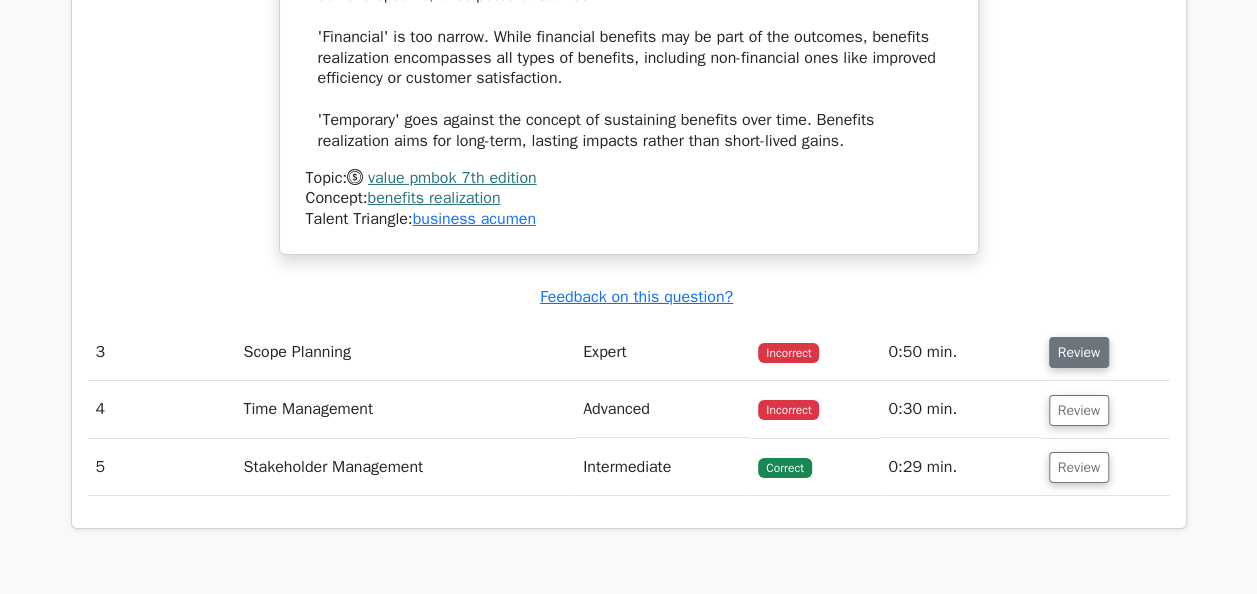 click on "Review" at bounding box center (1079, 352) 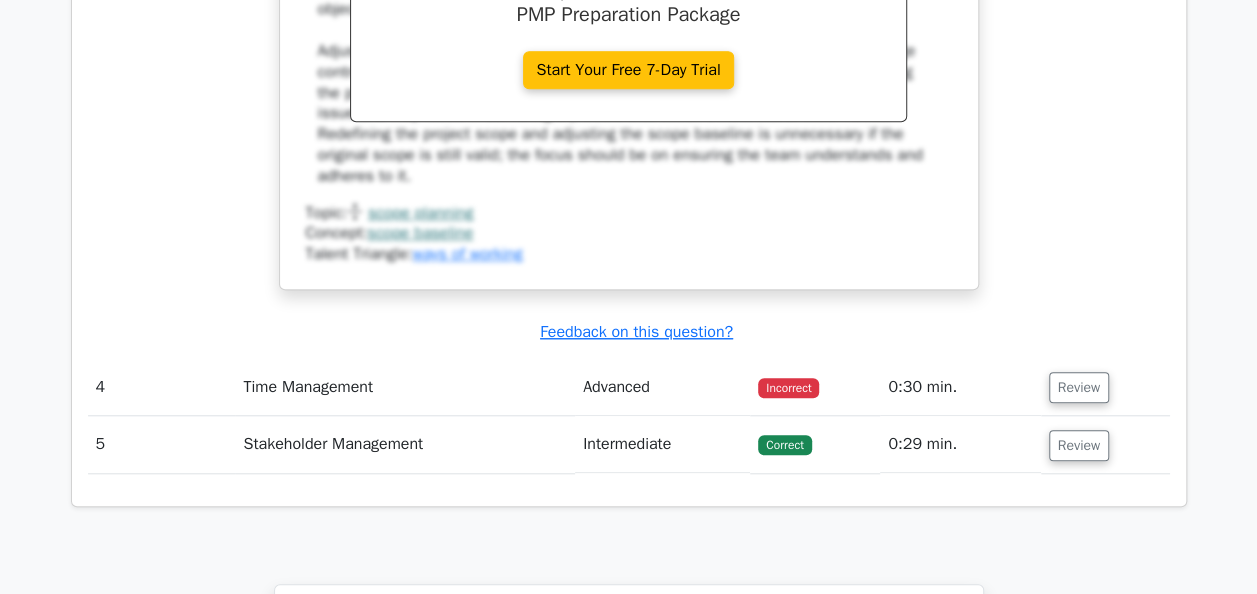 scroll, scrollTop: 4467, scrollLeft: 0, axis: vertical 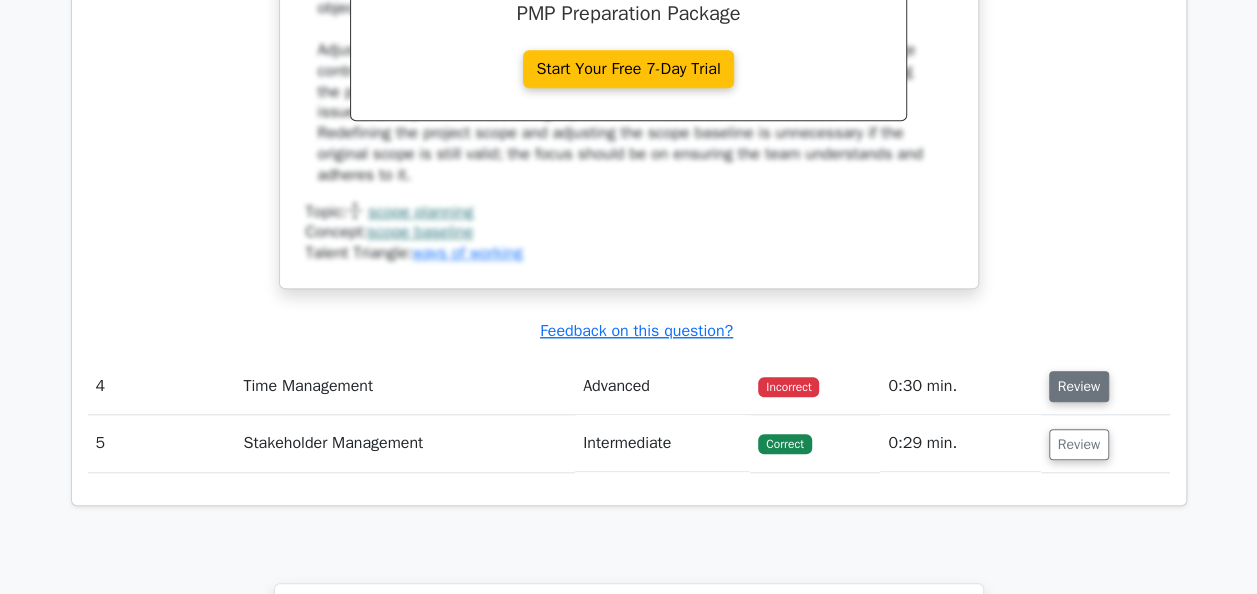 click on "Review" at bounding box center [1079, 386] 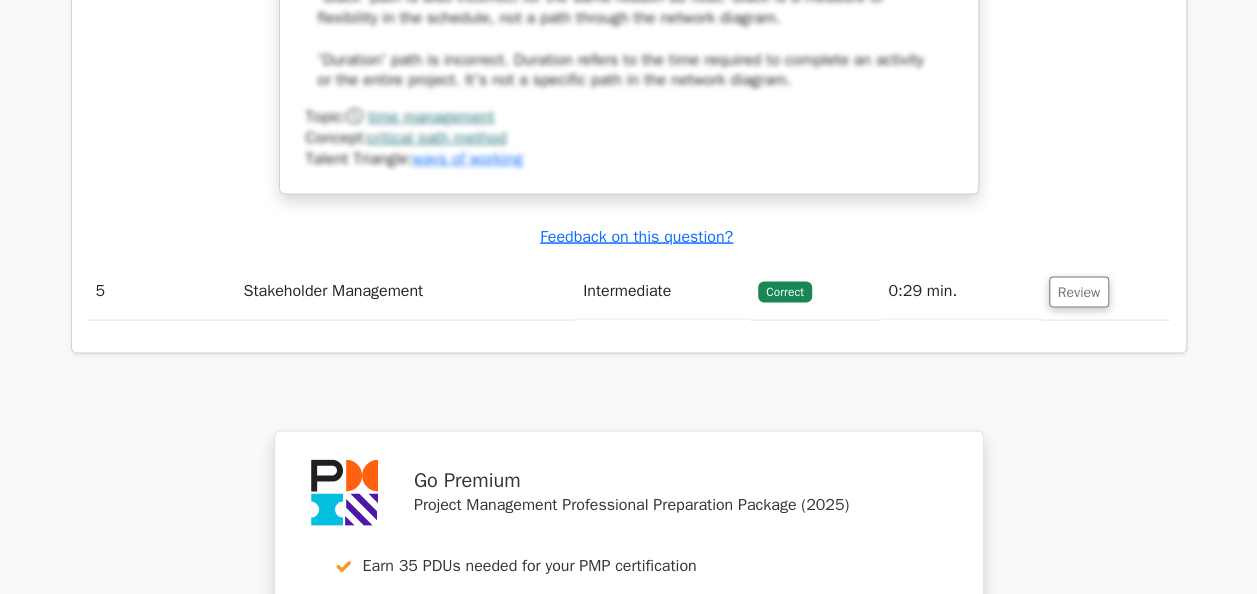 scroll, scrollTop: 5667, scrollLeft: 0, axis: vertical 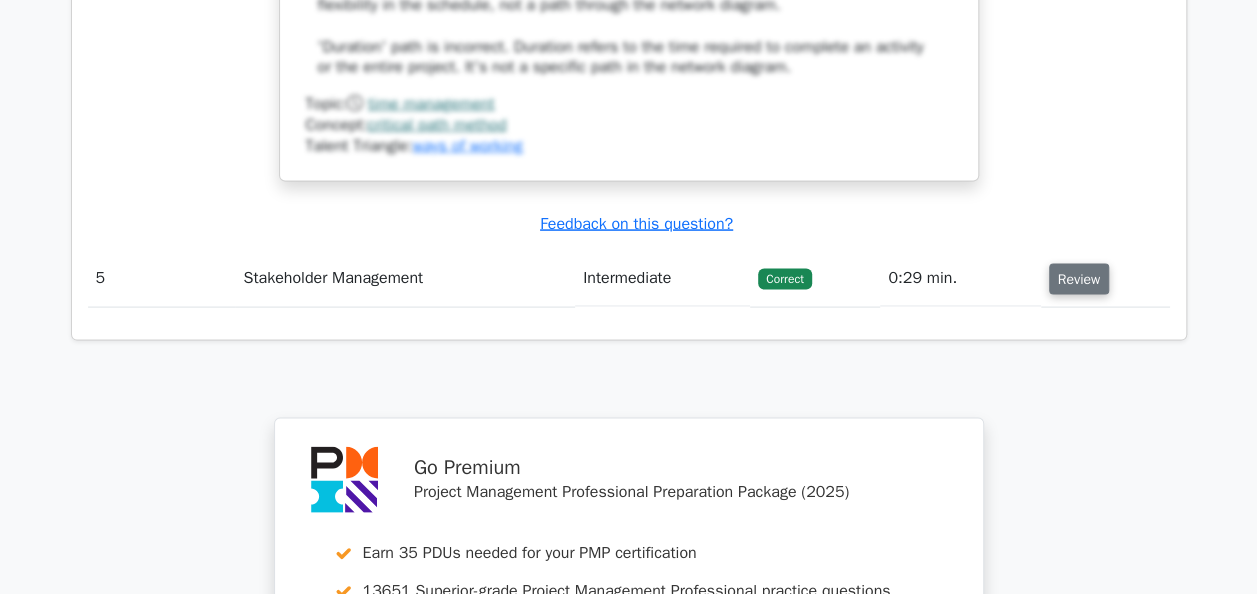 click on "Review" at bounding box center [1079, 279] 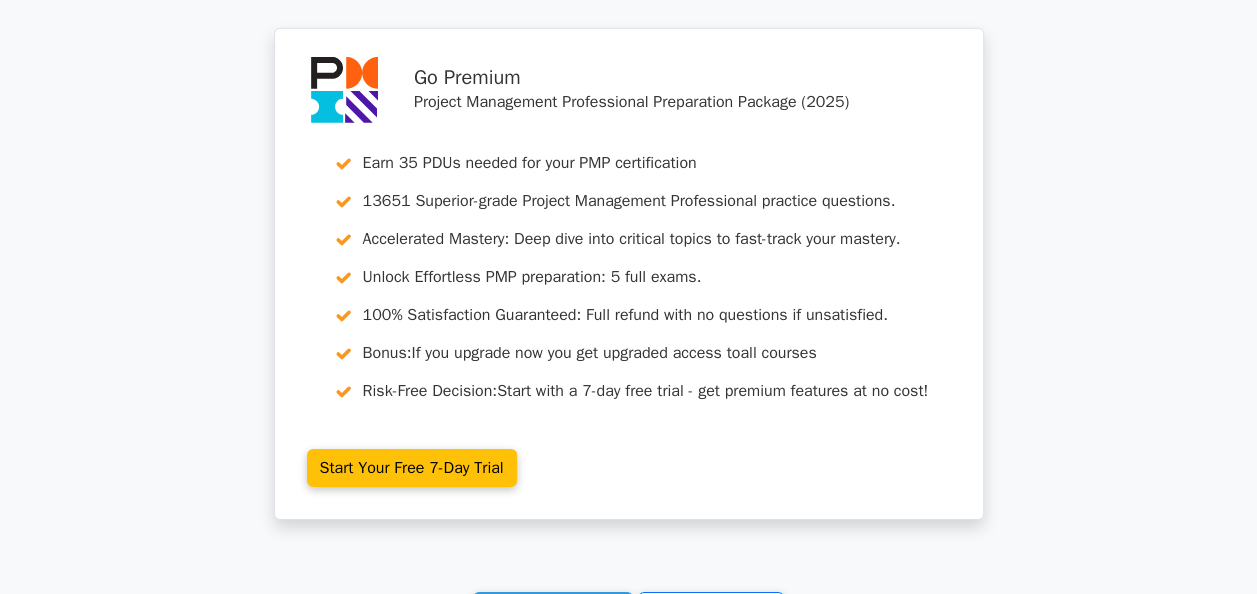 scroll, scrollTop: 7322, scrollLeft: 0, axis: vertical 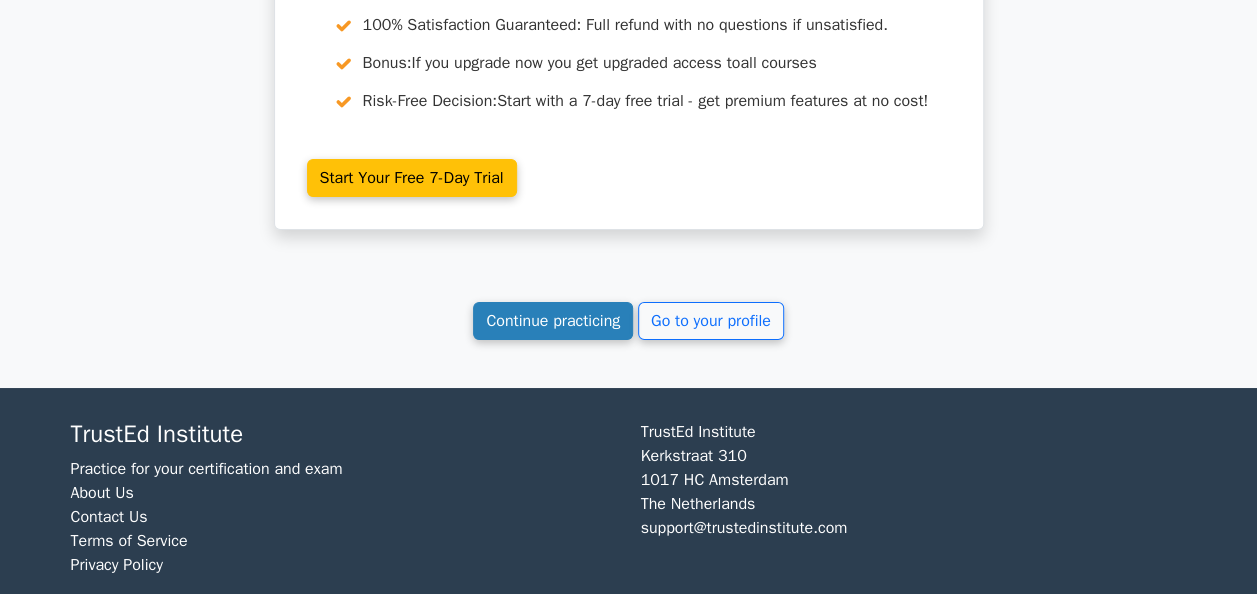 click on "Continue practicing" at bounding box center (553, 321) 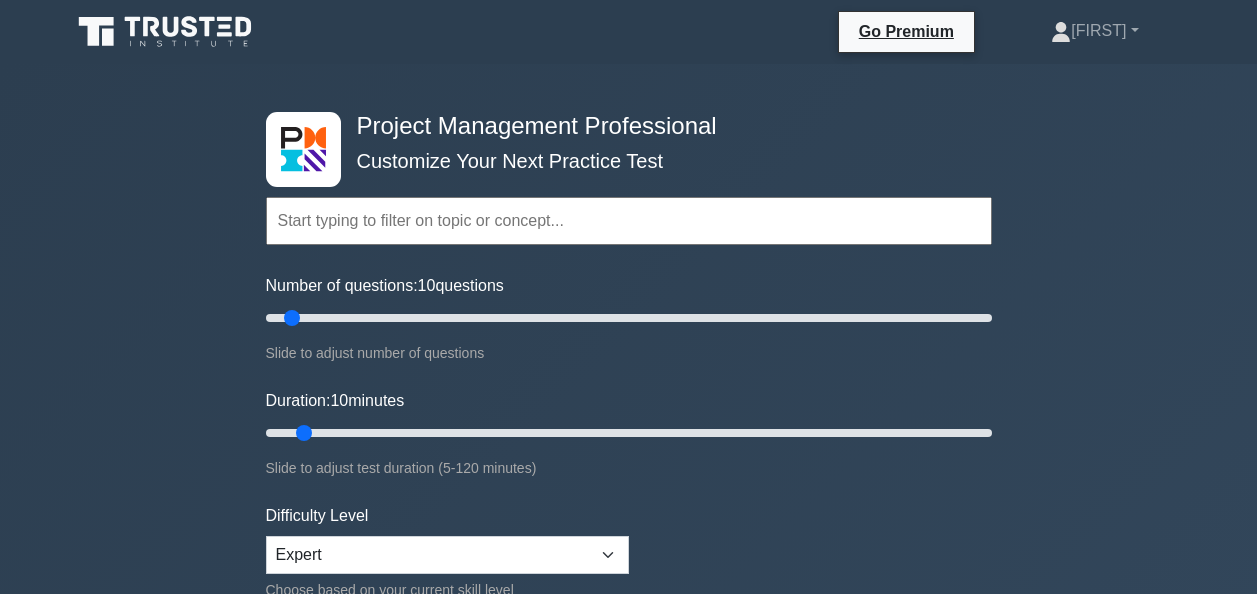 scroll, scrollTop: 0, scrollLeft: 0, axis: both 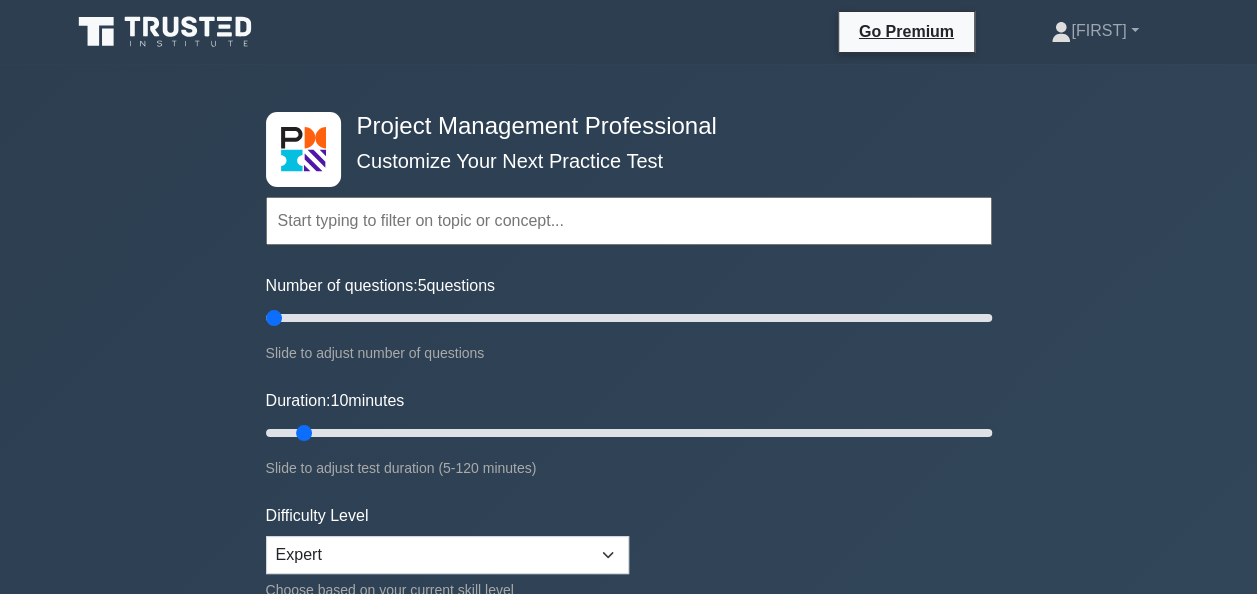 drag, startPoint x: 289, startPoint y: 322, endPoint x: 278, endPoint y: 322, distance: 11 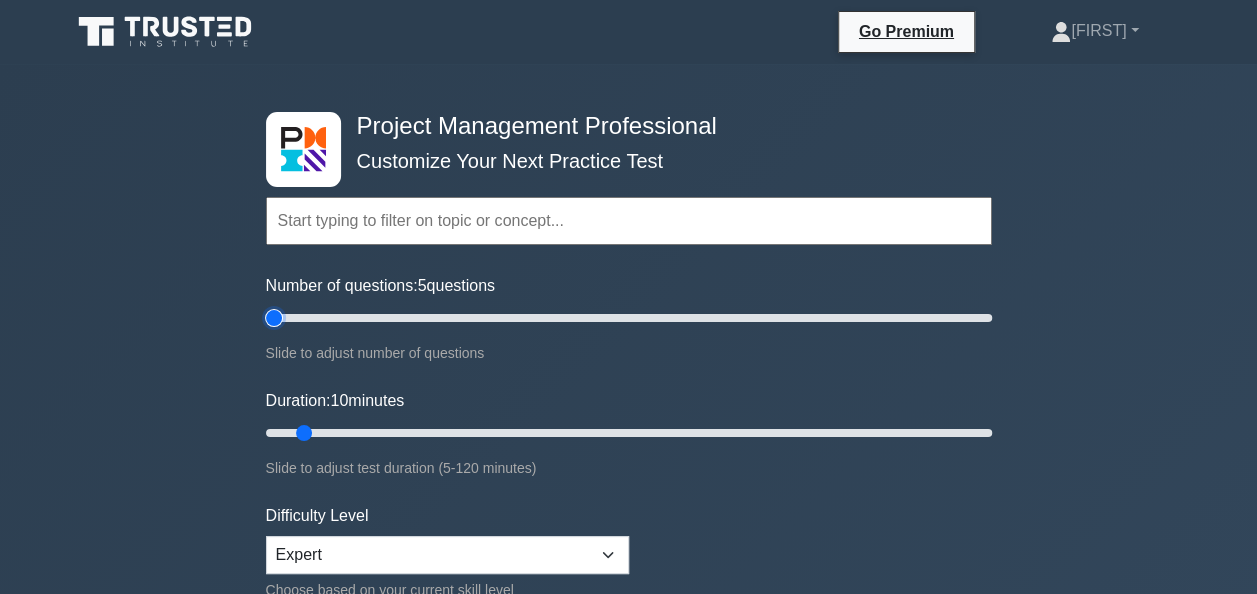 type on "5" 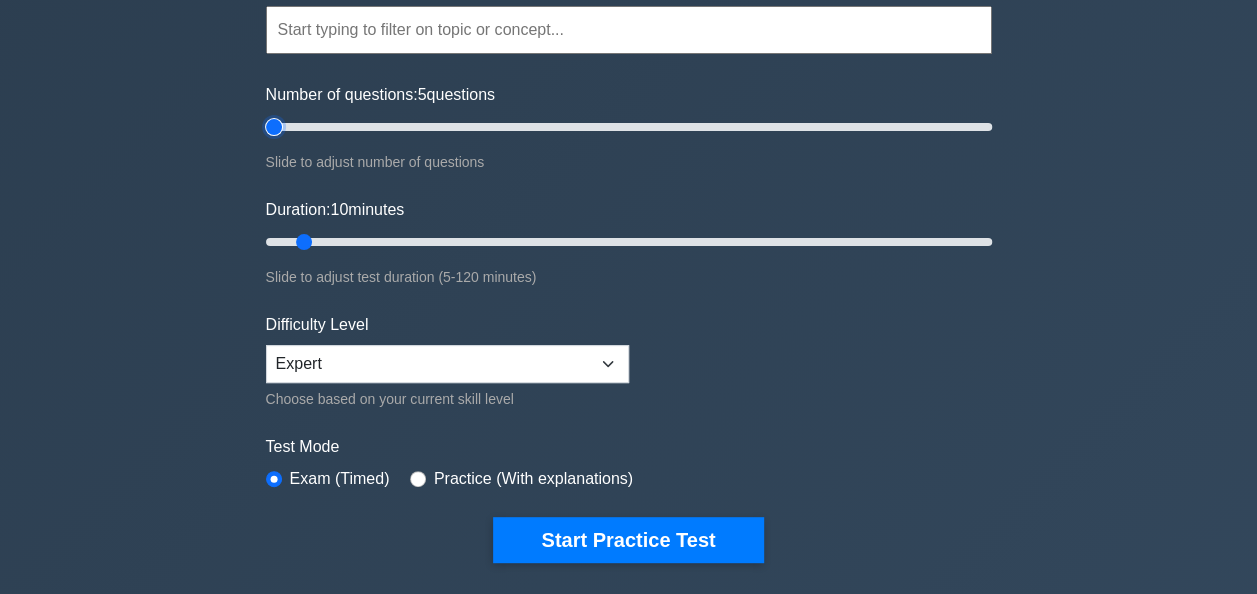 scroll, scrollTop: 193, scrollLeft: 0, axis: vertical 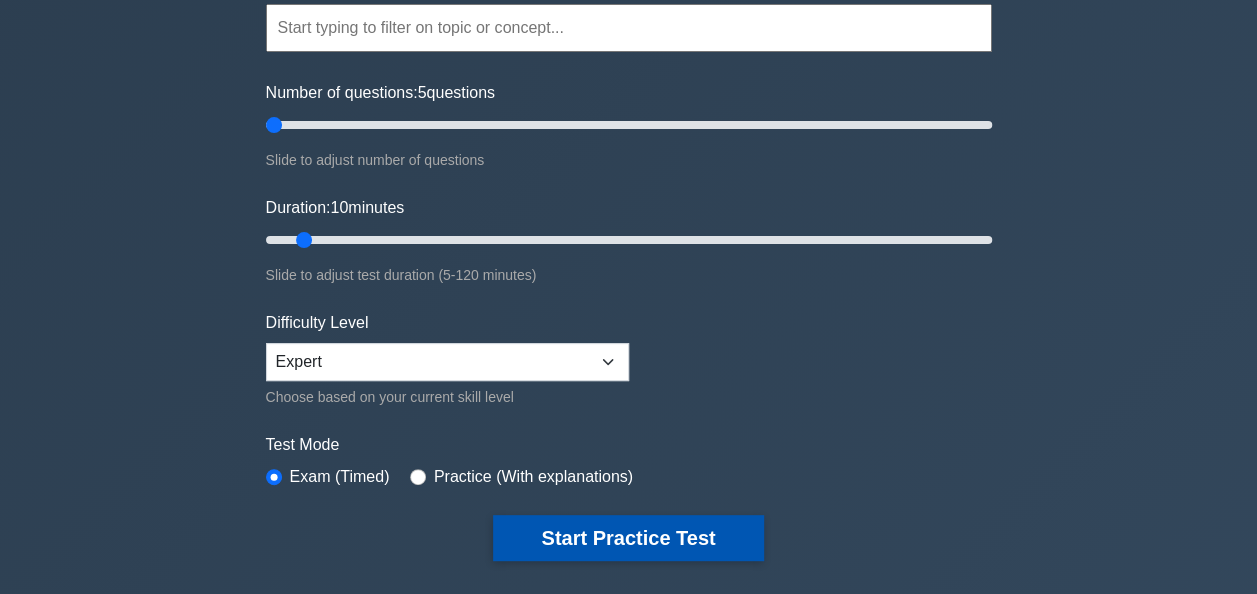 click on "Start Practice Test" at bounding box center (628, 538) 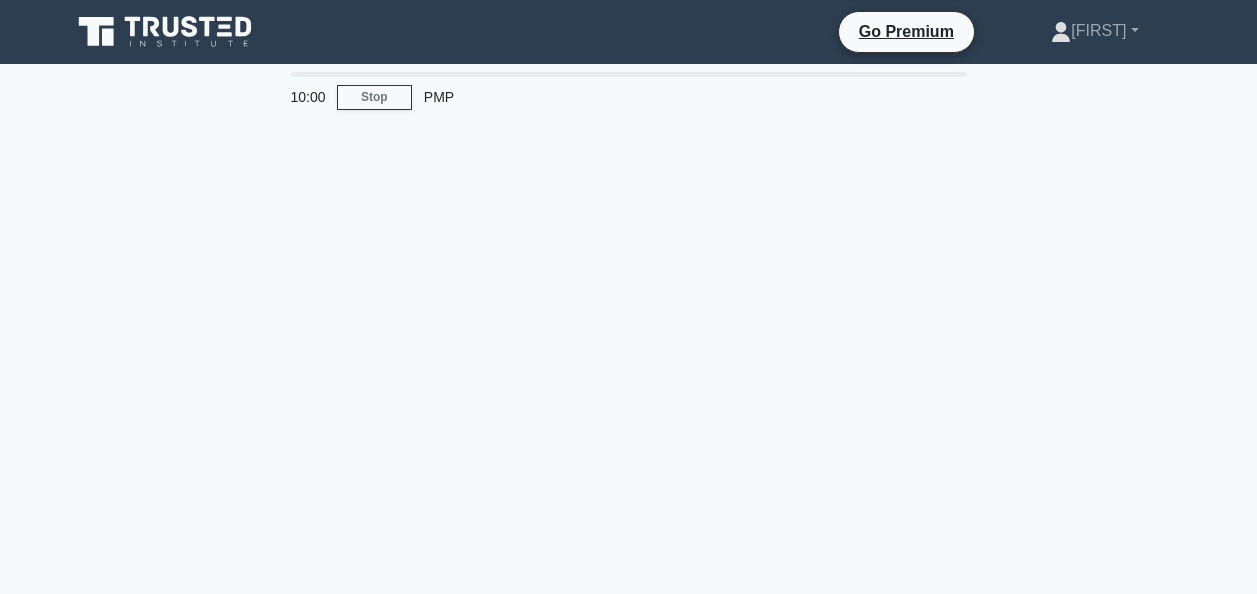 scroll, scrollTop: 0, scrollLeft: 0, axis: both 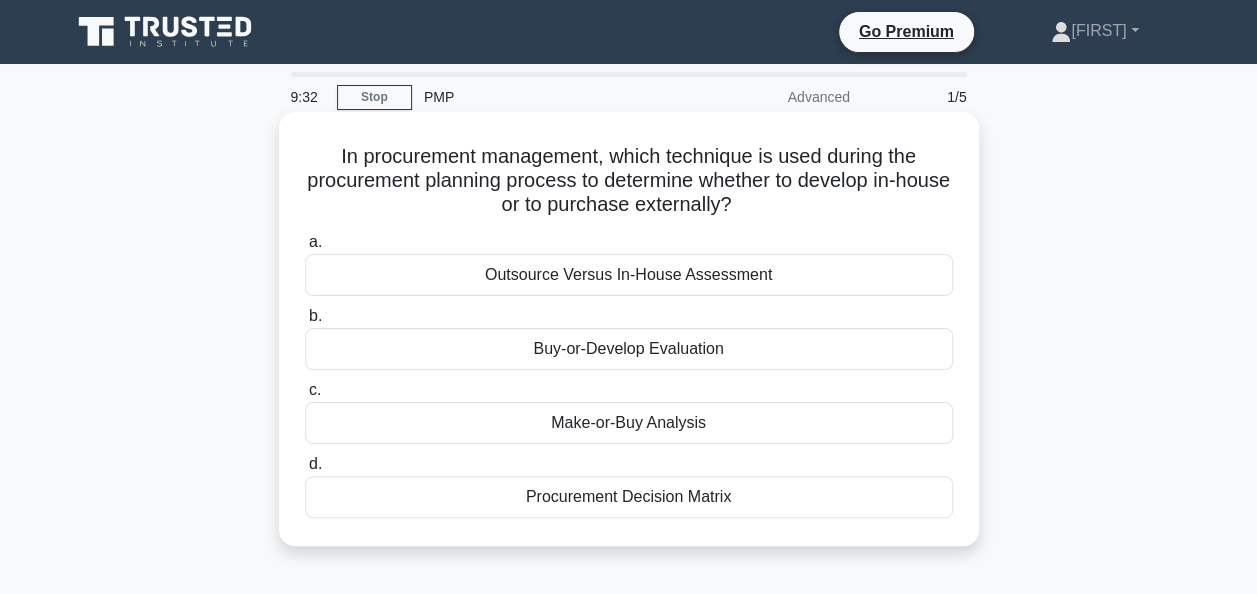 click on "Outsource Versus In-House Assessment" at bounding box center [629, 275] 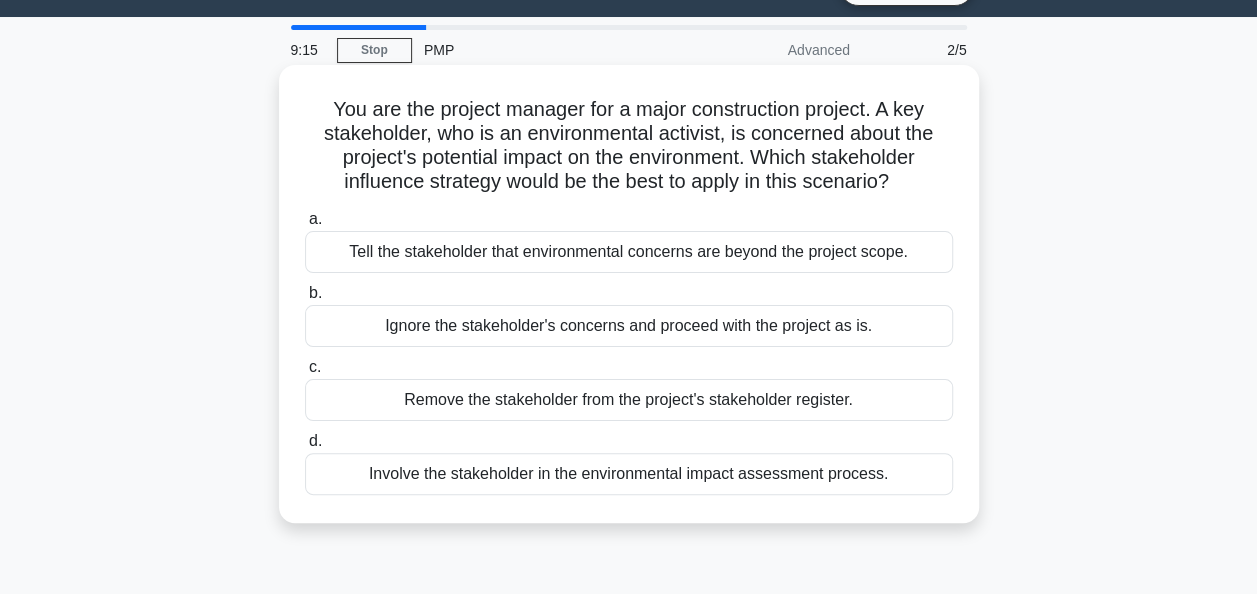 scroll, scrollTop: 58, scrollLeft: 0, axis: vertical 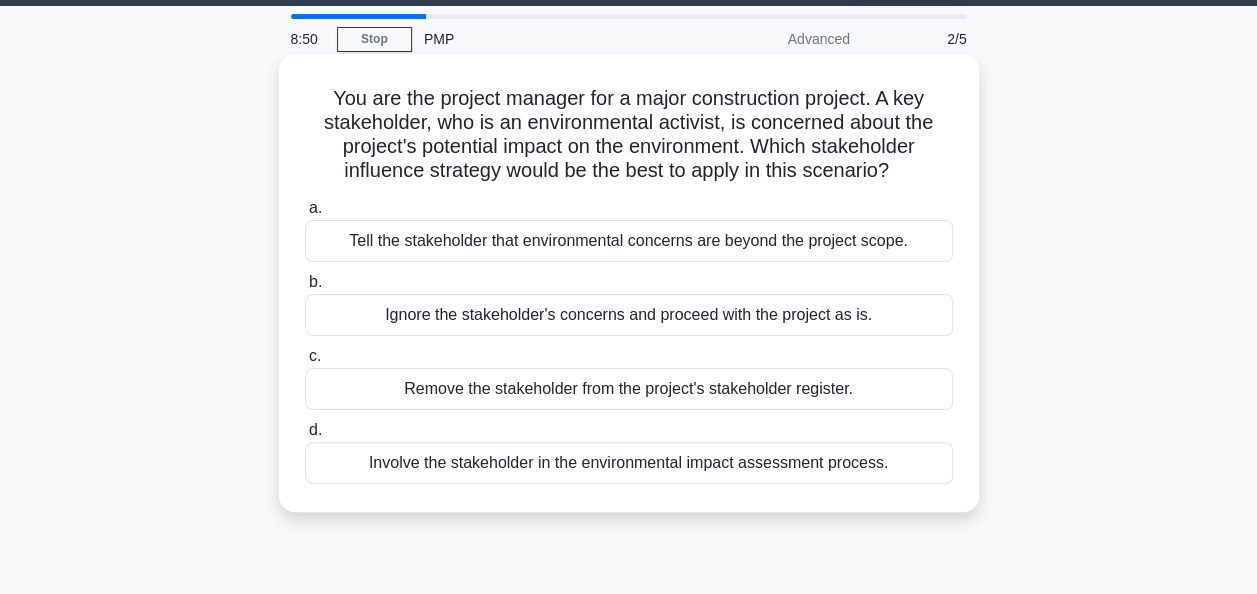 click on "Involve the stakeholder in the environmental impact assessment process." at bounding box center [629, 463] 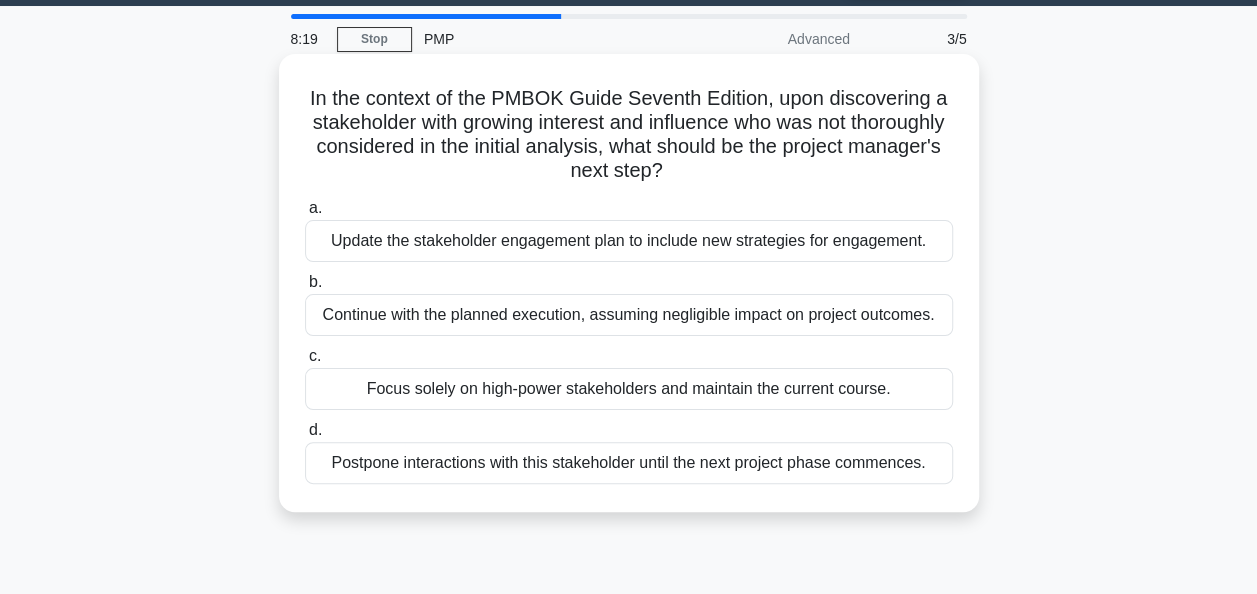 scroll, scrollTop: 59, scrollLeft: 0, axis: vertical 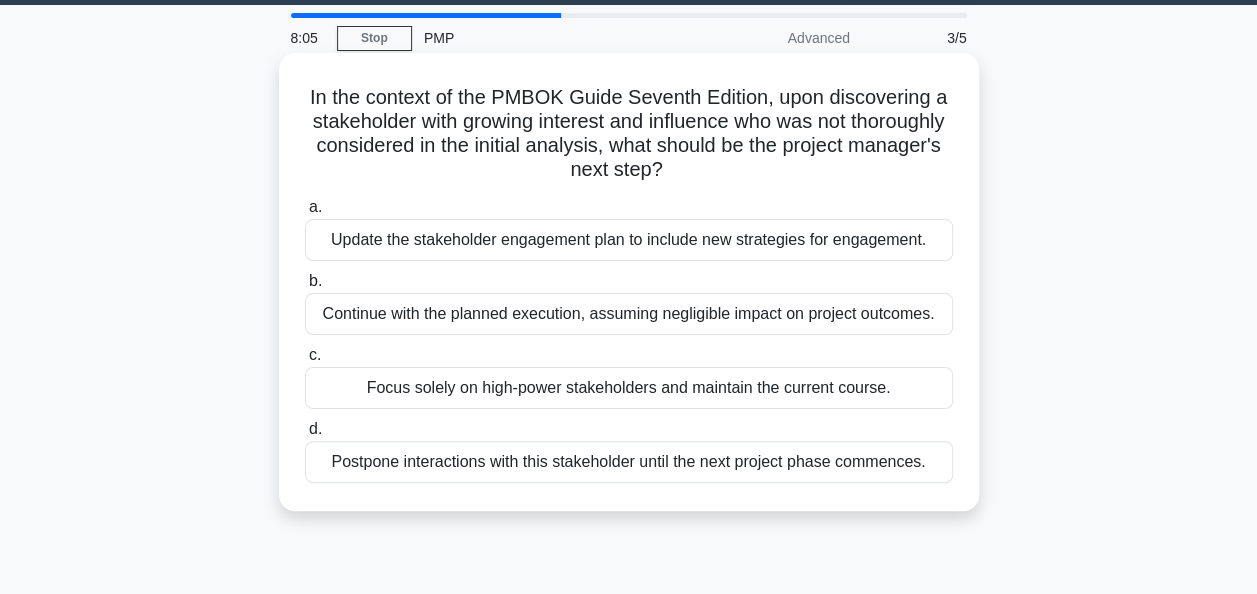 click on "Update the stakeholder engagement plan to include new strategies for engagement." at bounding box center [629, 240] 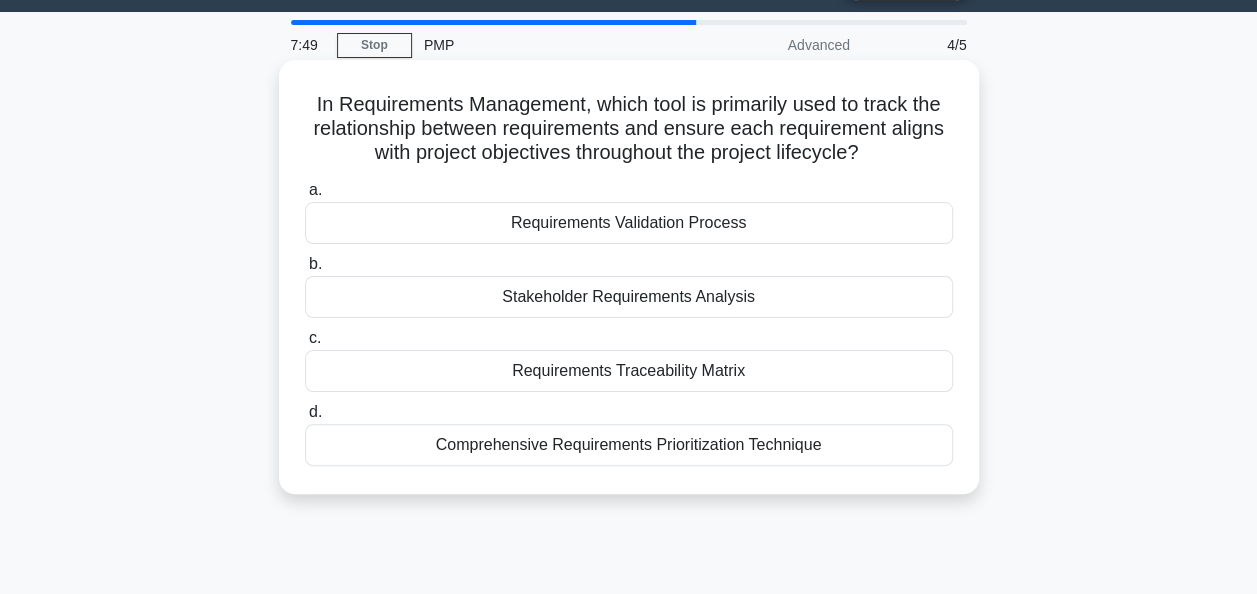scroll, scrollTop: 51, scrollLeft: 0, axis: vertical 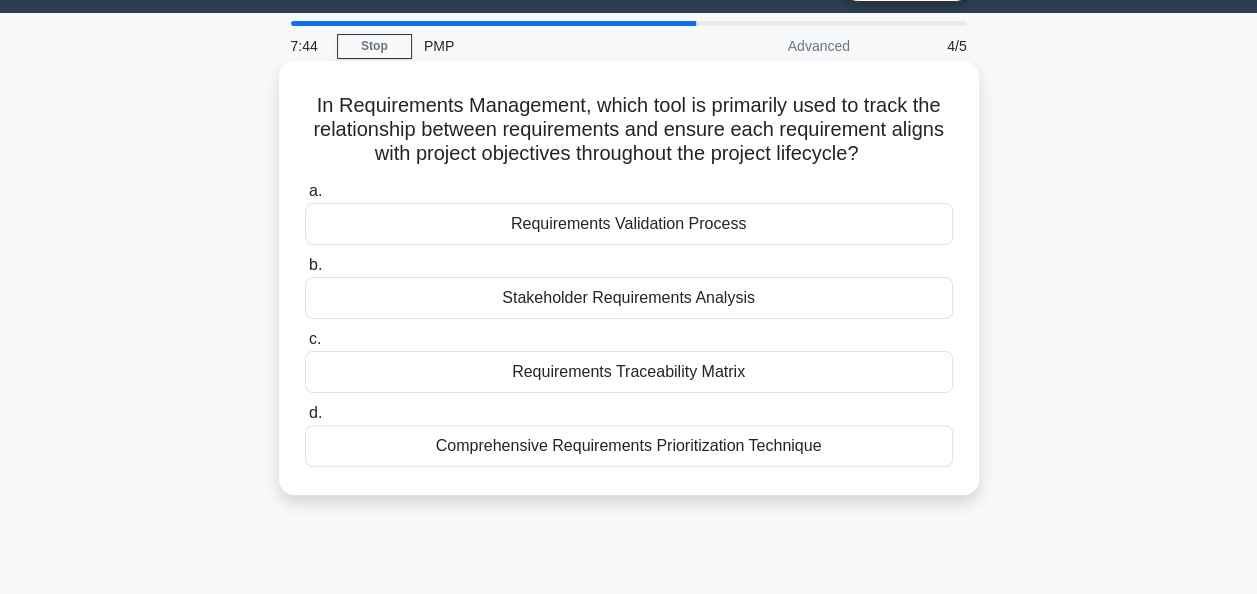 click on "Requirements Traceability Matrix" at bounding box center (629, 372) 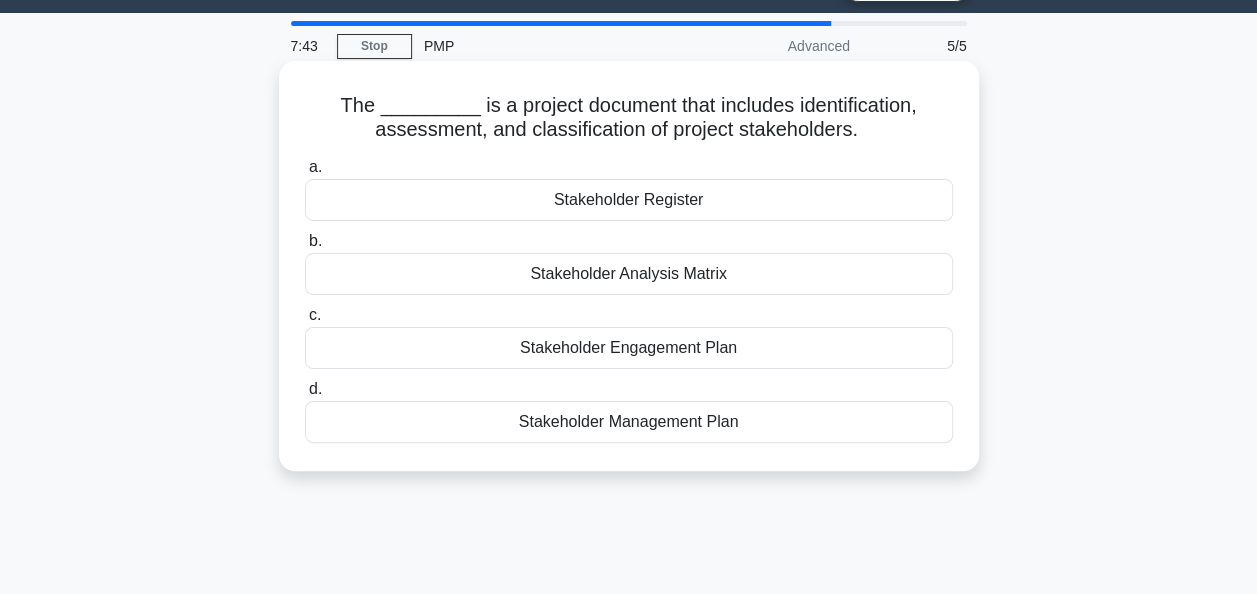 scroll, scrollTop: 0, scrollLeft: 0, axis: both 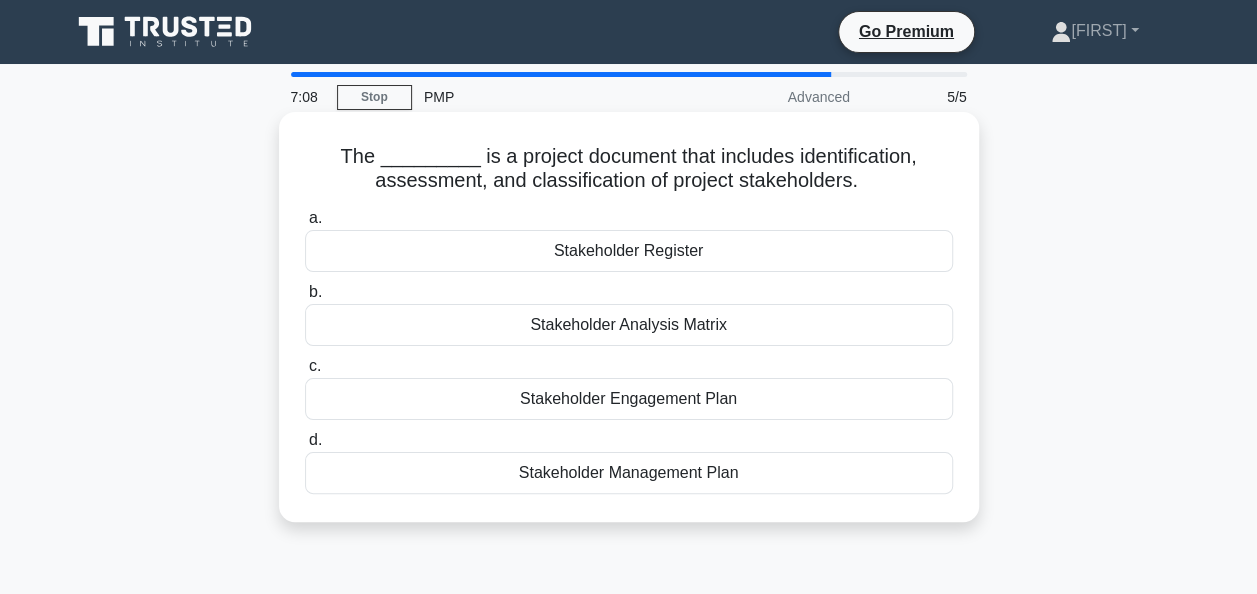 click on "Stakeholder Register" at bounding box center (629, 251) 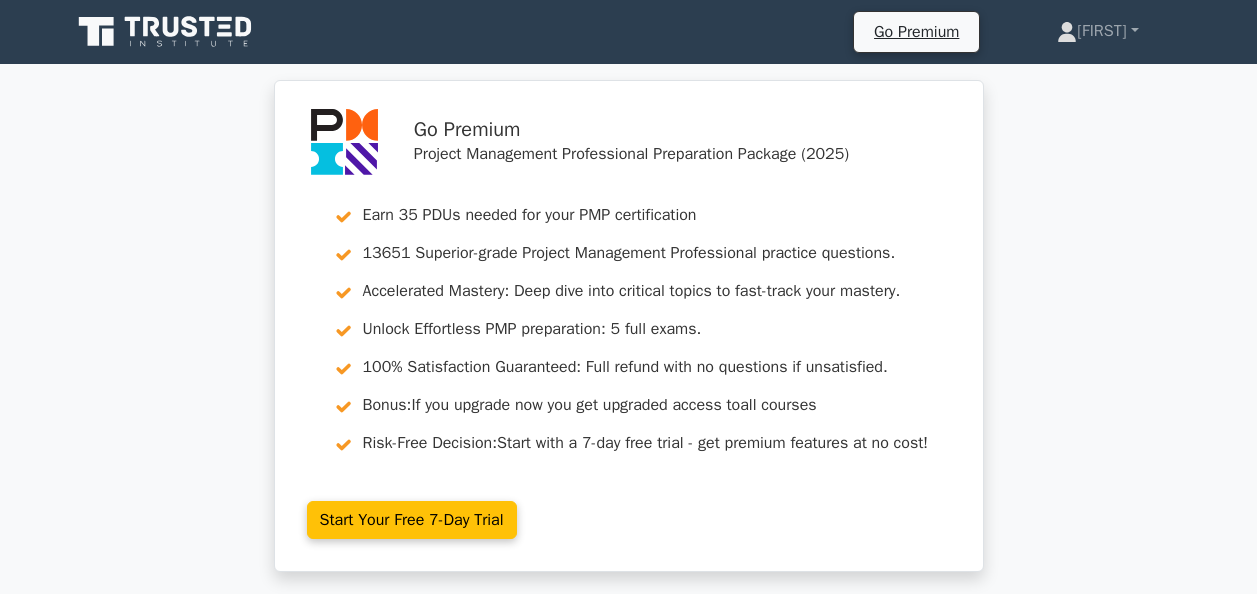 scroll, scrollTop: 0, scrollLeft: 0, axis: both 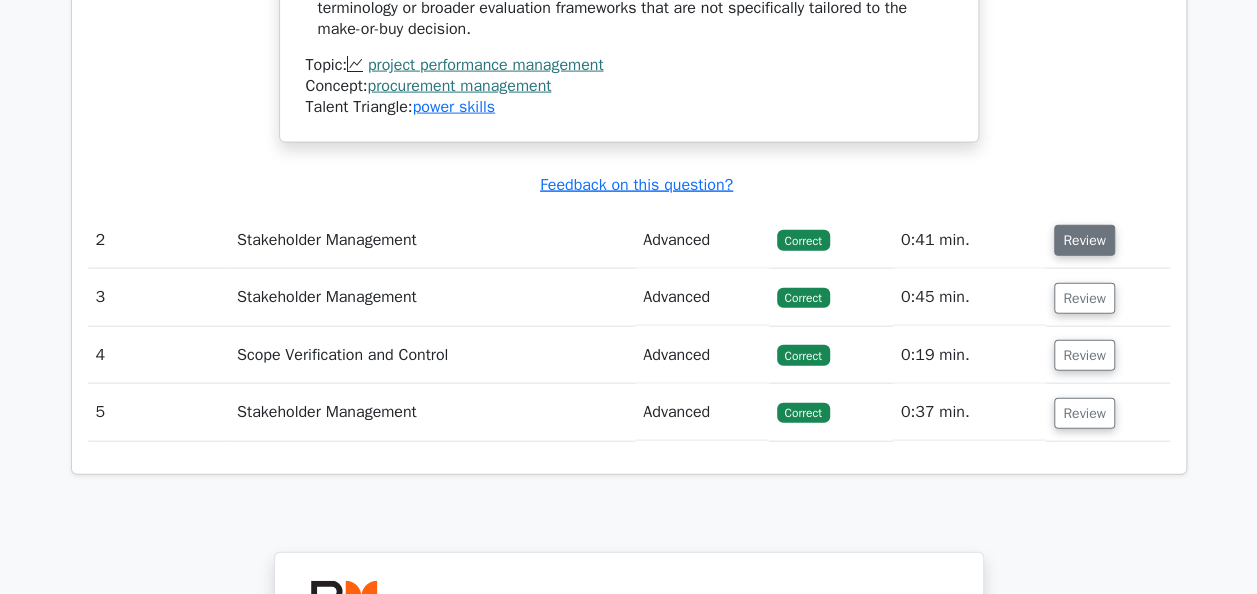 click on "Review" at bounding box center (1084, 240) 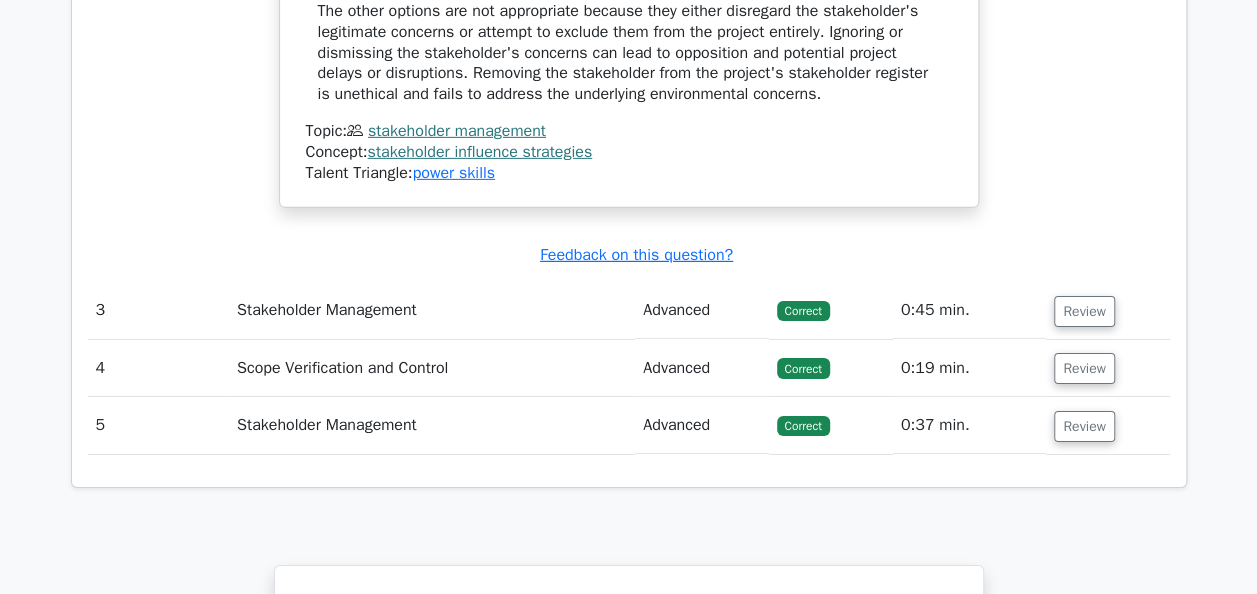 scroll, scrollTop: 3092, scrollLeft: 0, axis: vertical 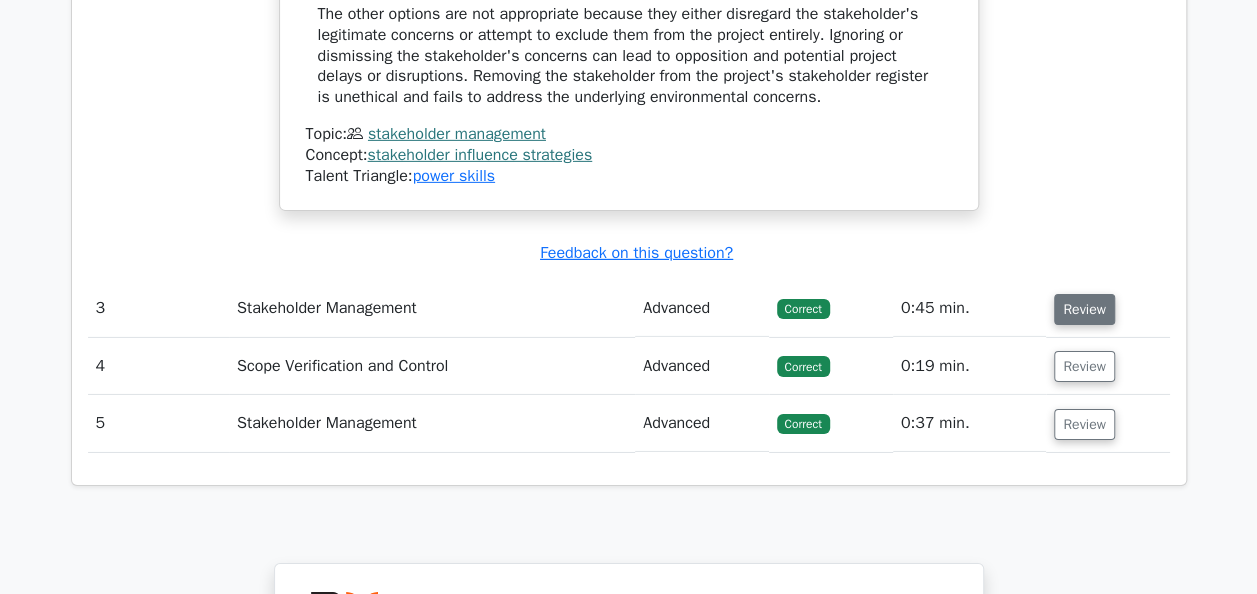 click on "Review" at bounding box center [1084, 309] 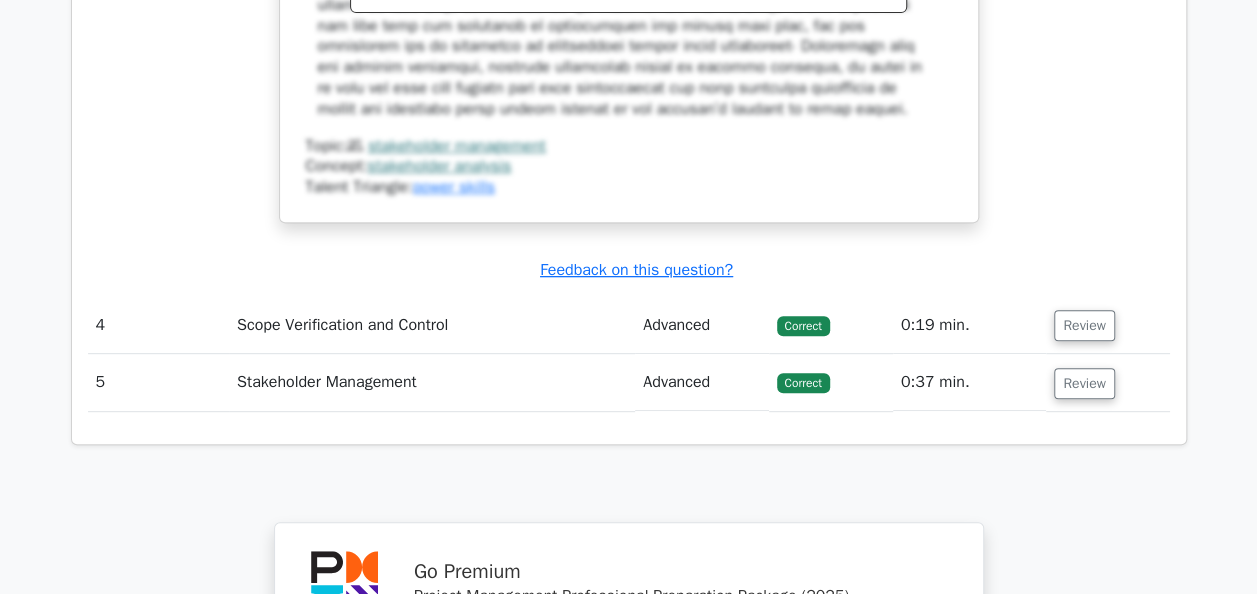 scroll, scrollTop: 4104, scrollLeft: 0, axis: vertical 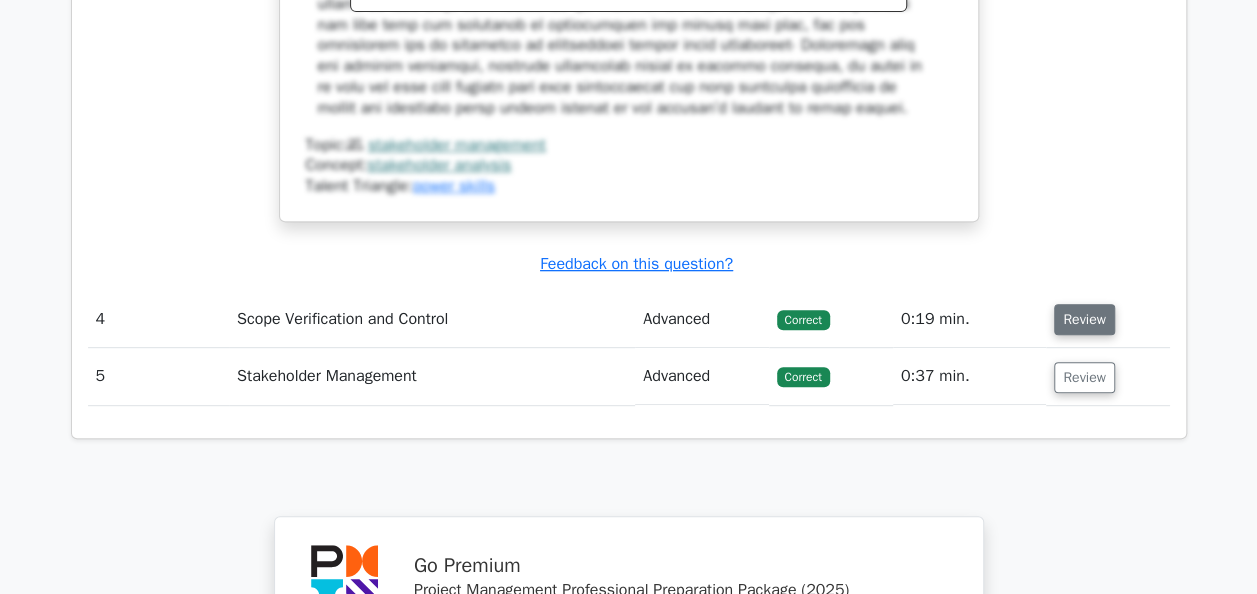 click on "Review" at bounding box center (1084, 319) 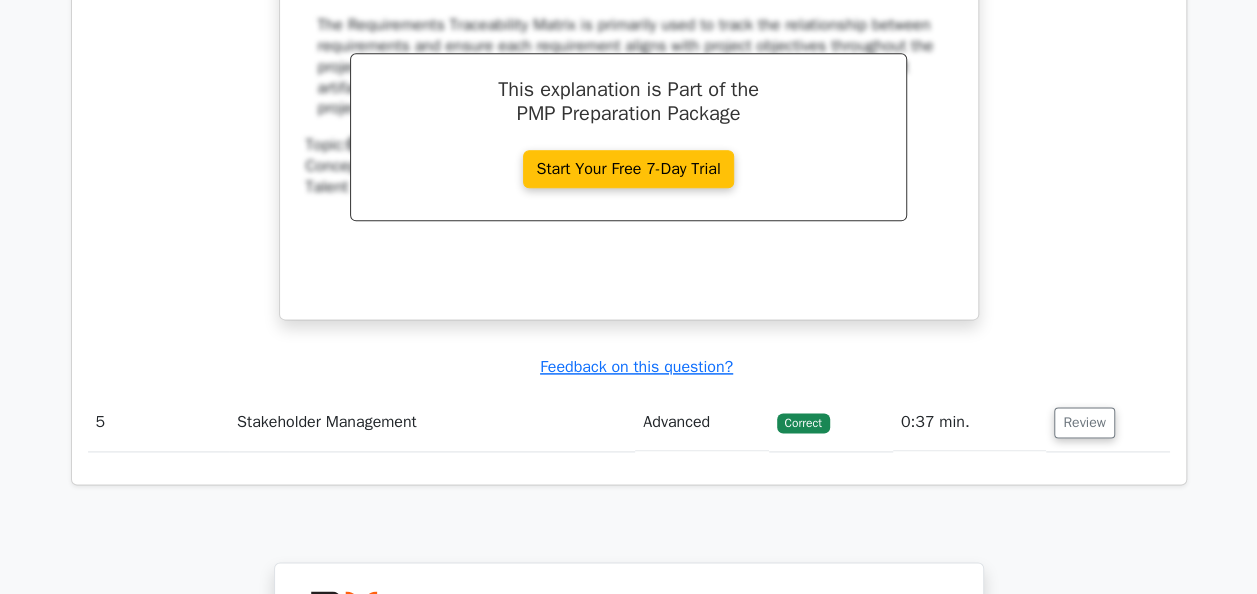 scroll, scrollTop: 4894, scrollLeft: 0, axis: vertical 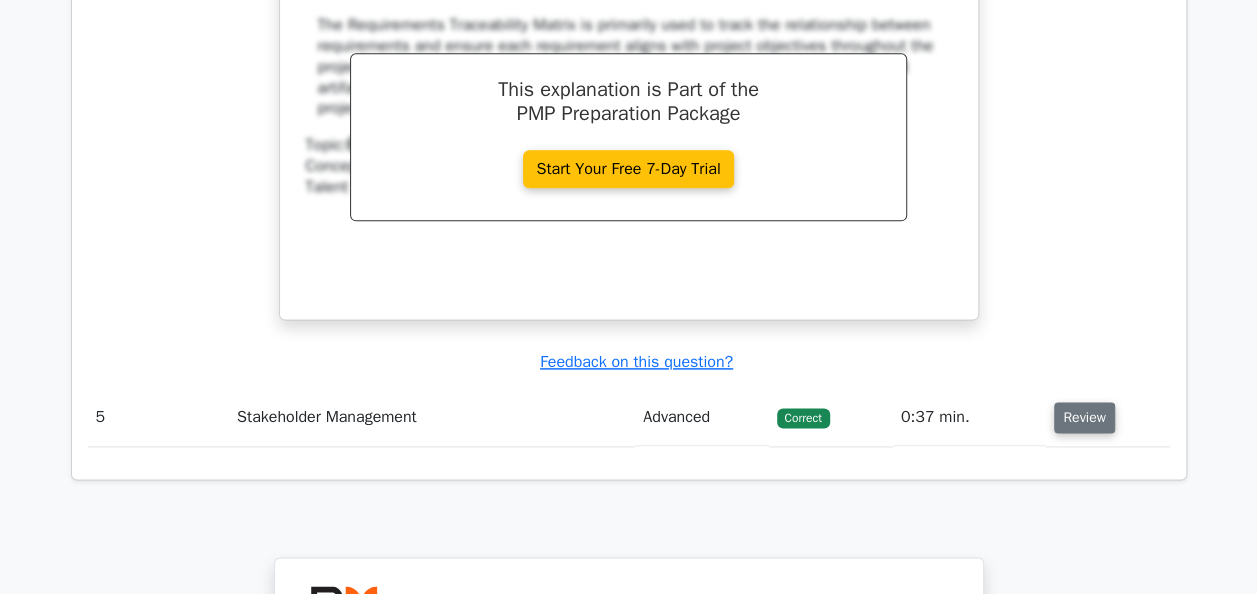 click on "Review" at bounding box center (1084, 417) 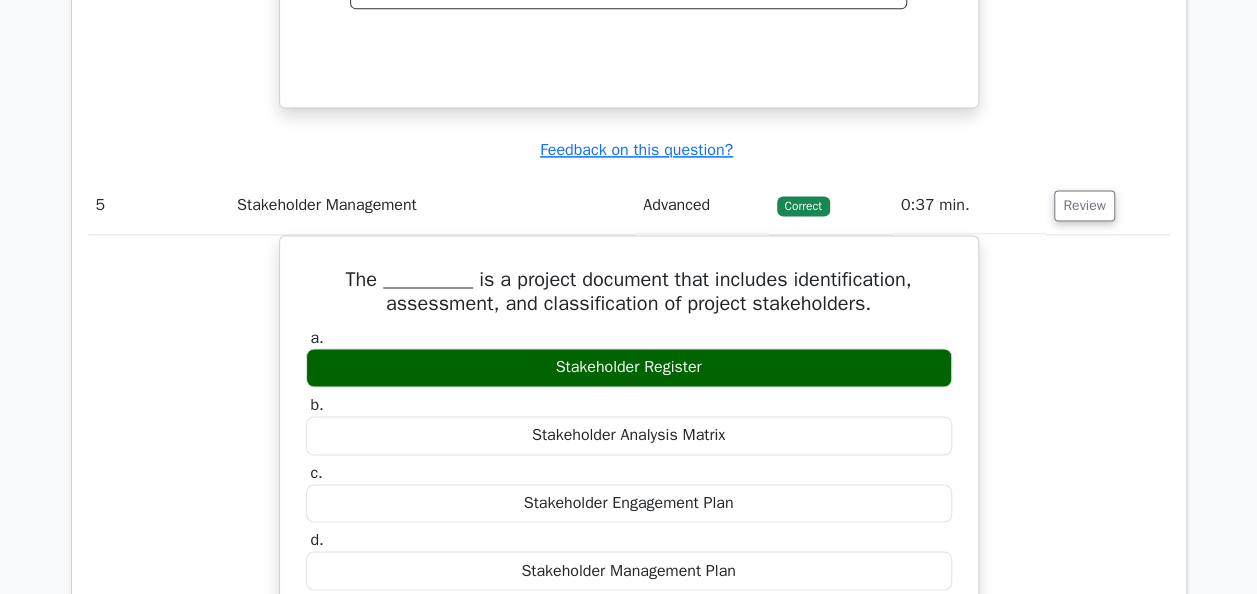 scroll, scrollTop: 5158, scrollLeft: 0, axis: vertical 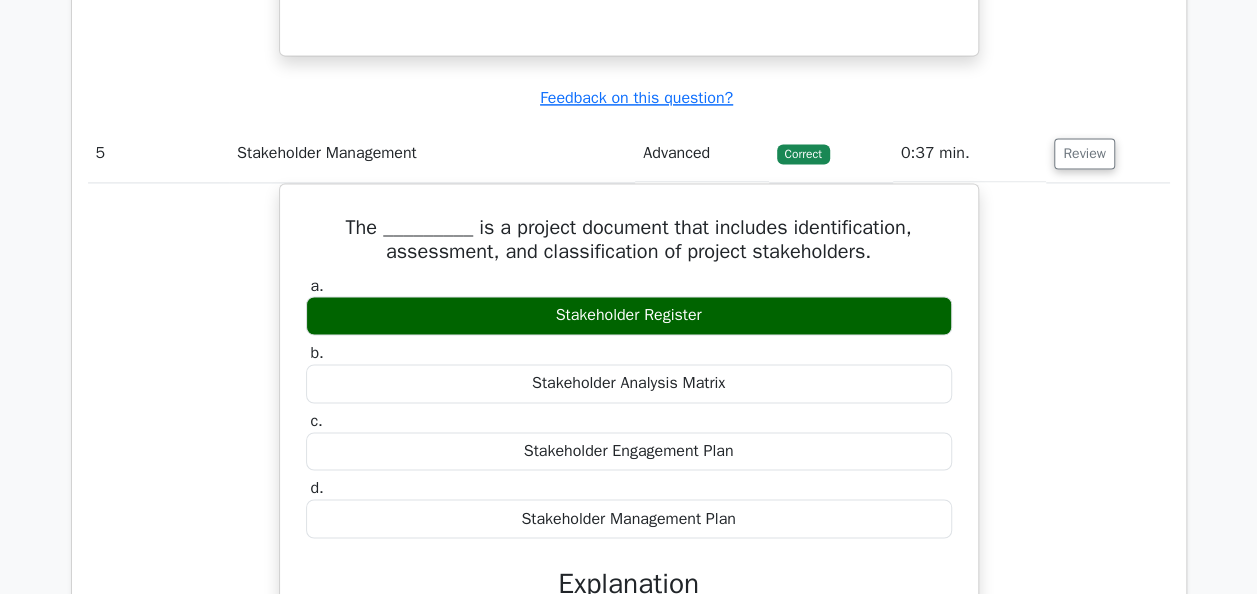 type 